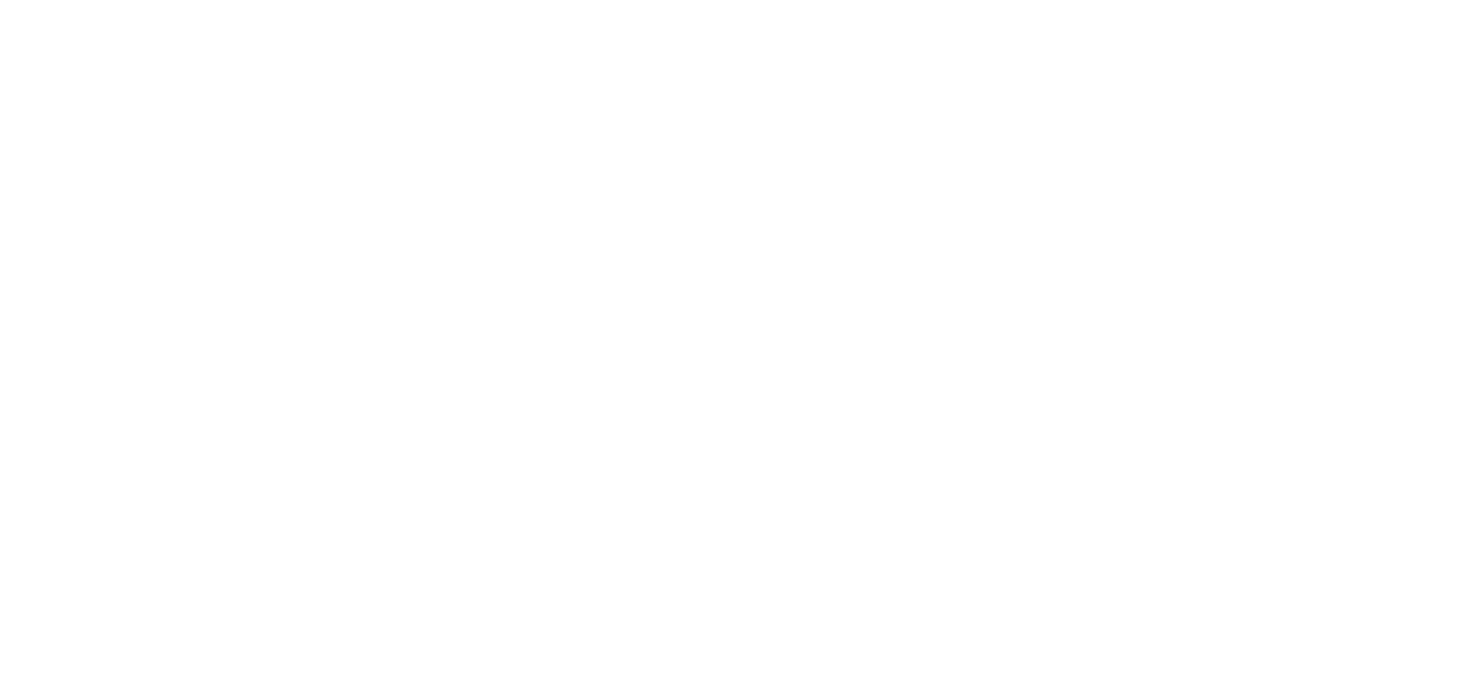 scroll, scrollTop: 0, scrollLeft: 0, axis: both 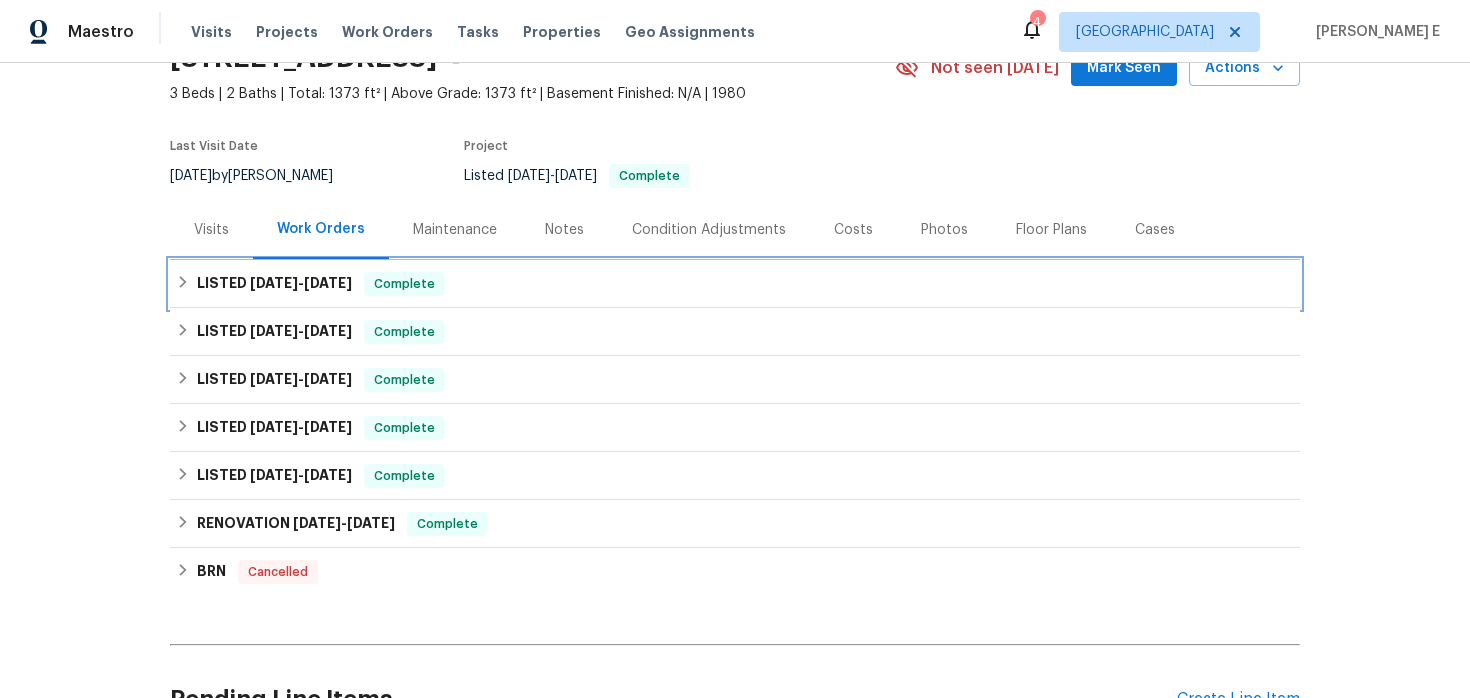 click on "LISTED   7/18/25  -  7/21/25" at bounding box center [274, 284] 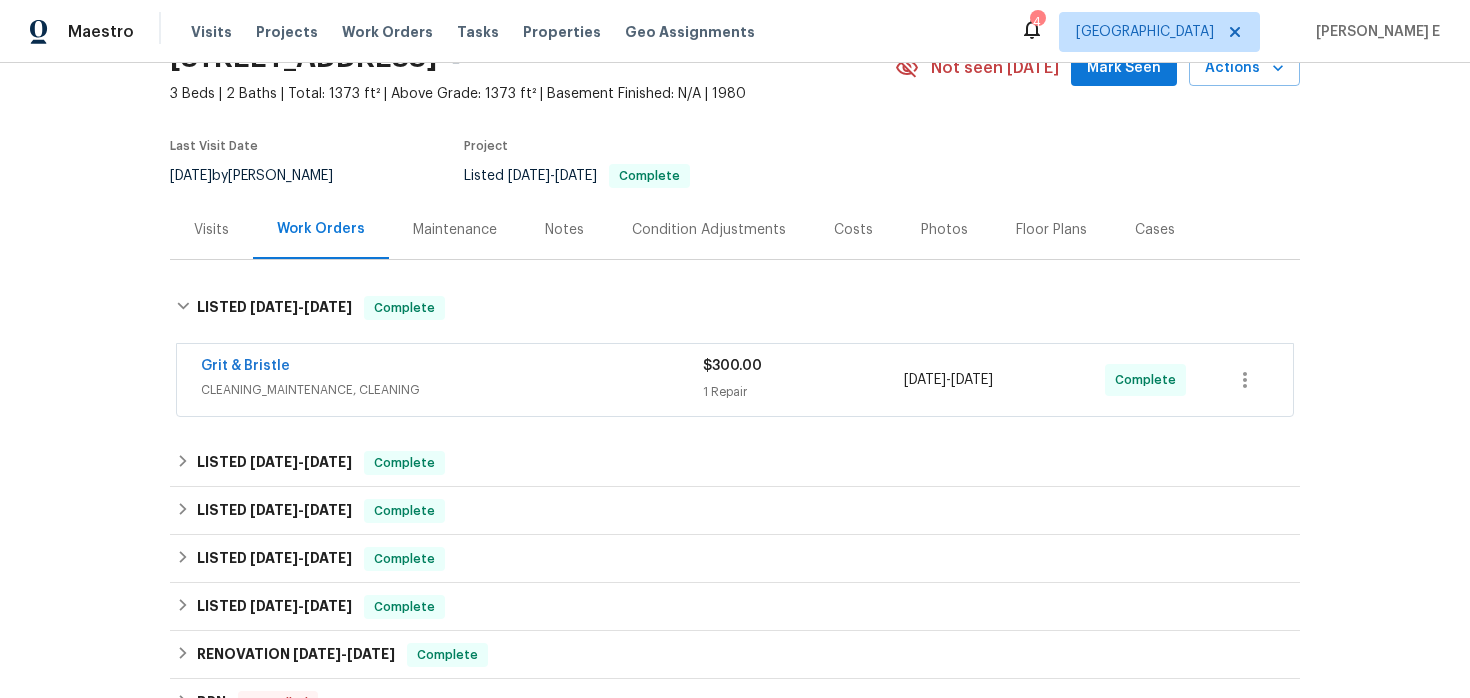 click on "CLEANING_MAINTENANCE, CLEANING" at bounding box center (452, 390) 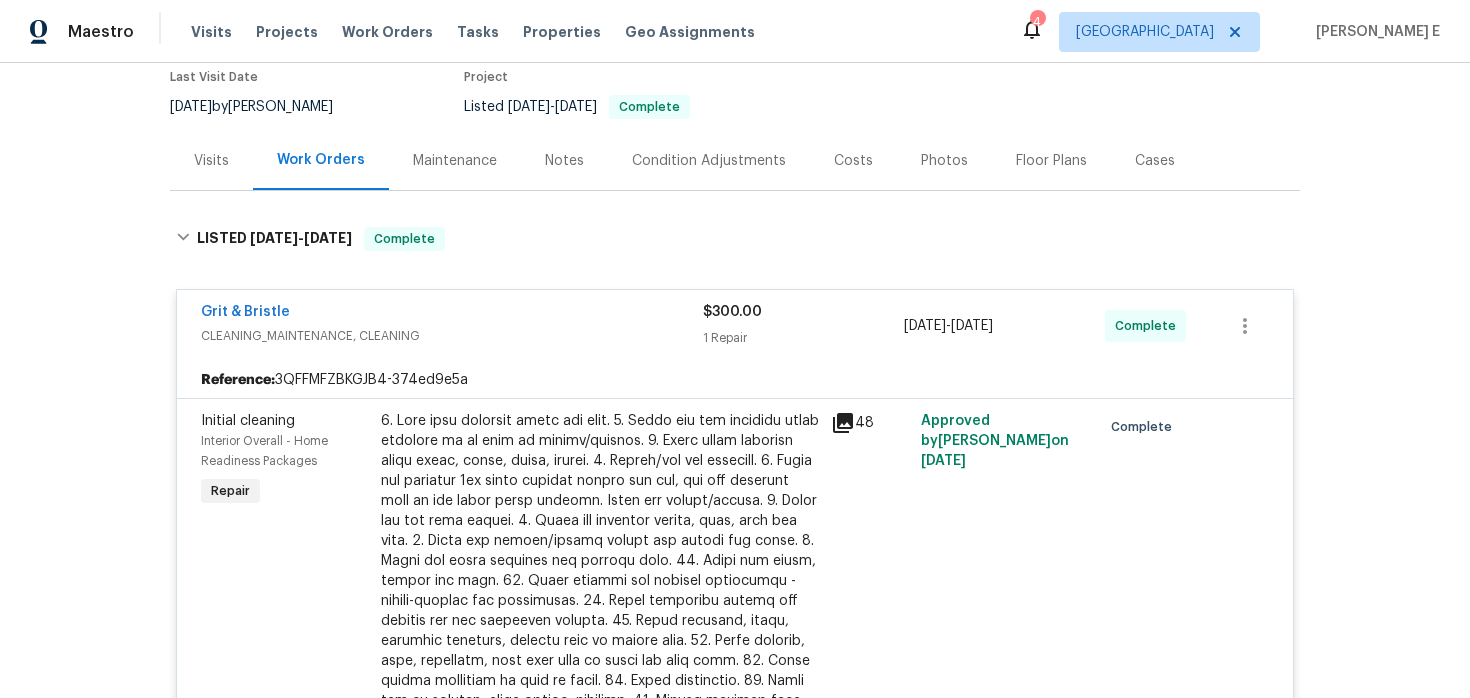 scroll, scrollTop: 216, scrollLeft: 0, axis: vertical 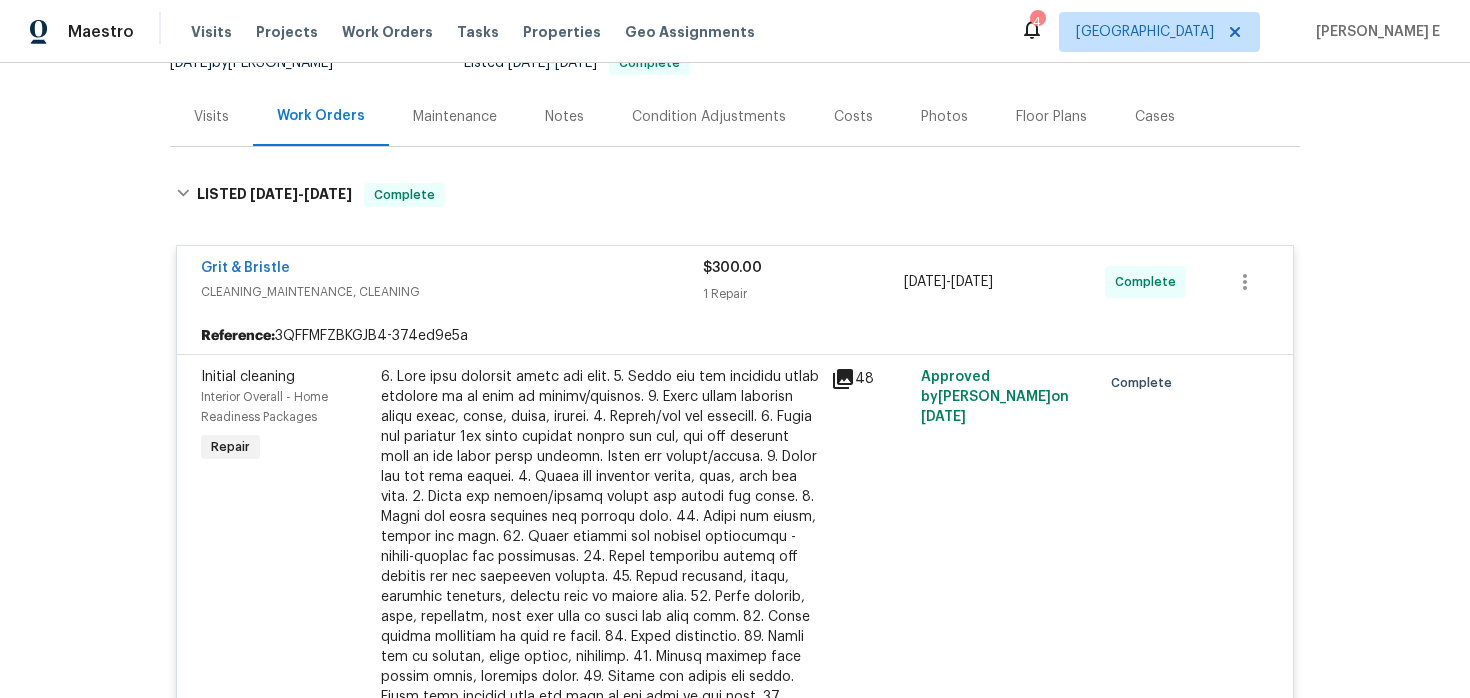 click at bounding box center (600, 577) 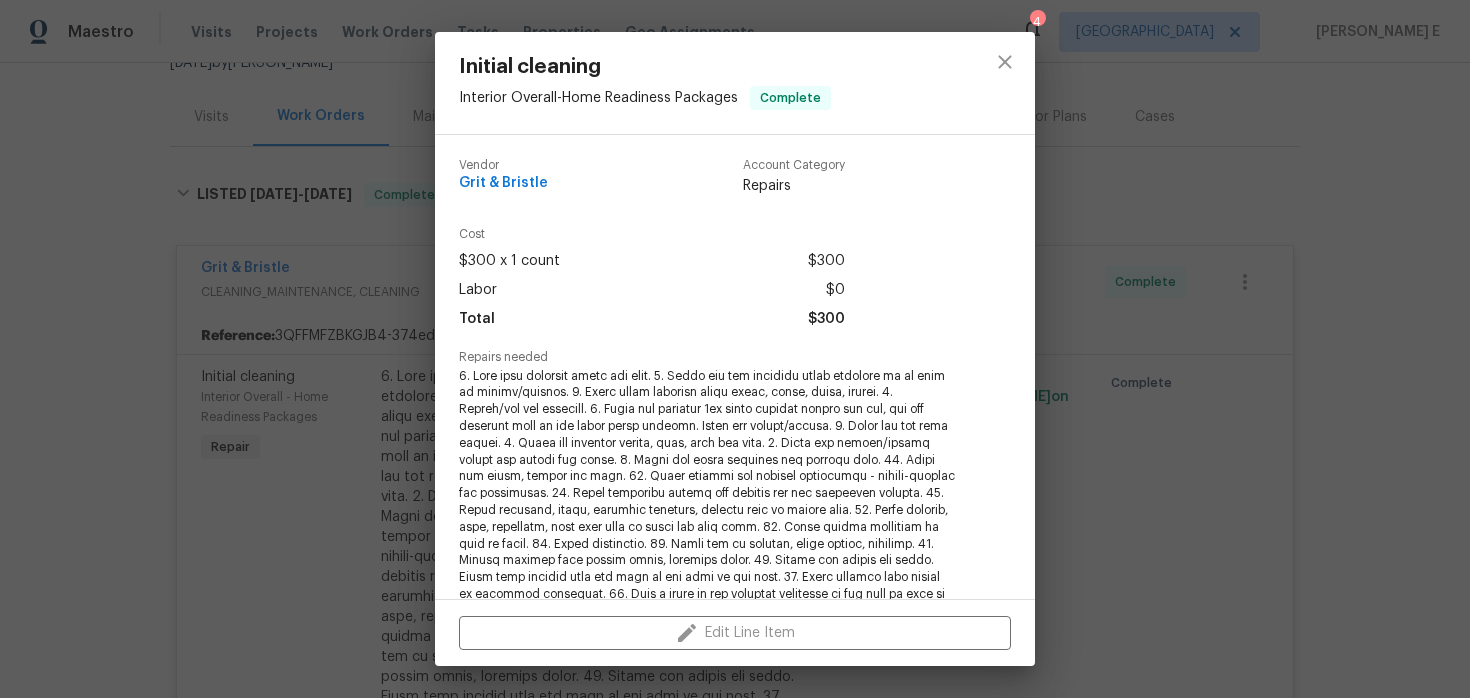 scroll, scrollTop: 424, scrollLeft: 0, axis: vertical 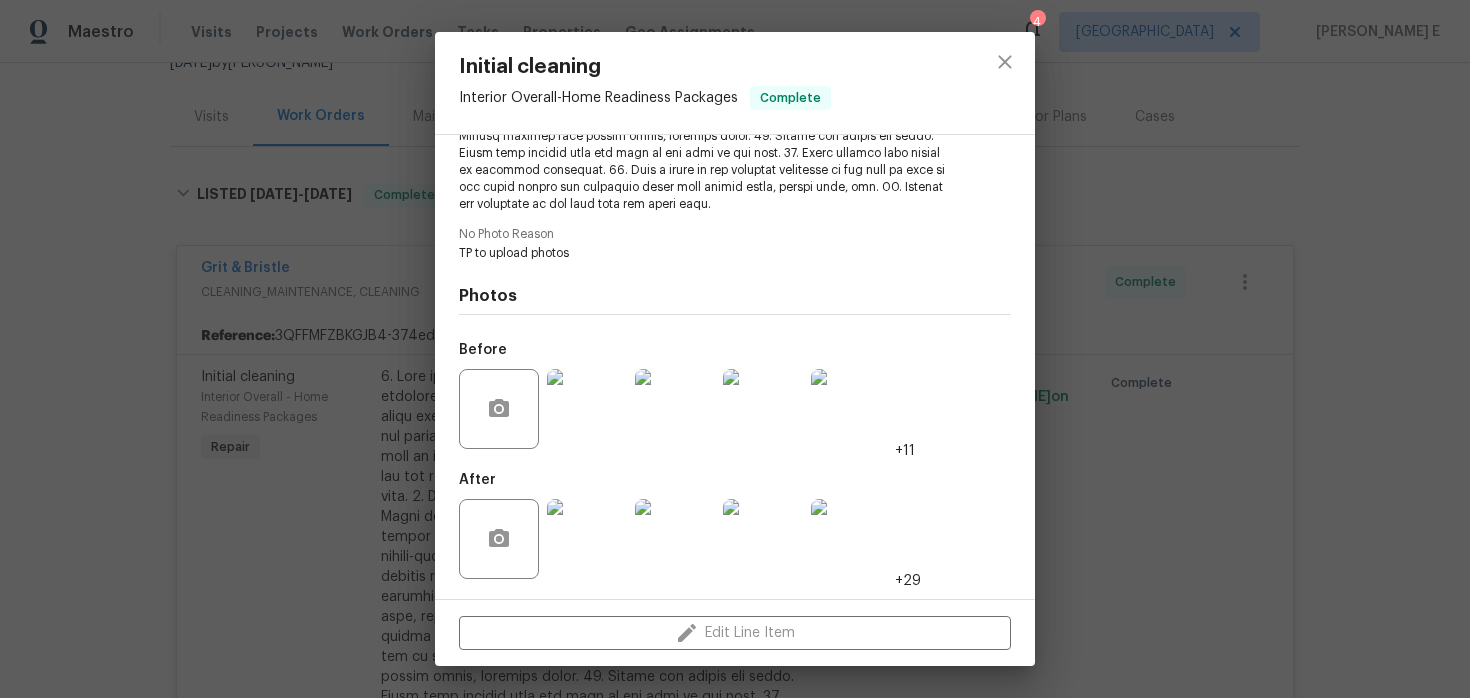 click at bounding box center [587, 539] 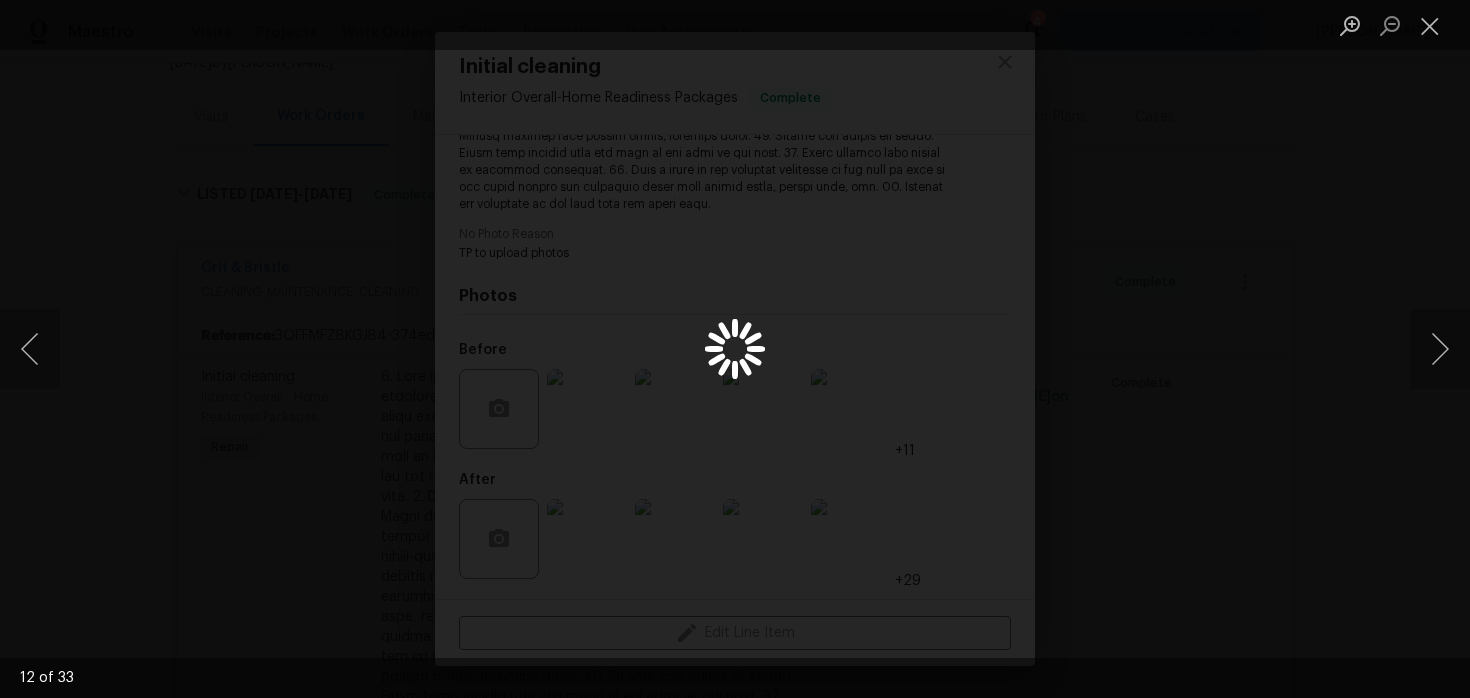 click at bounding box center (735, 349) 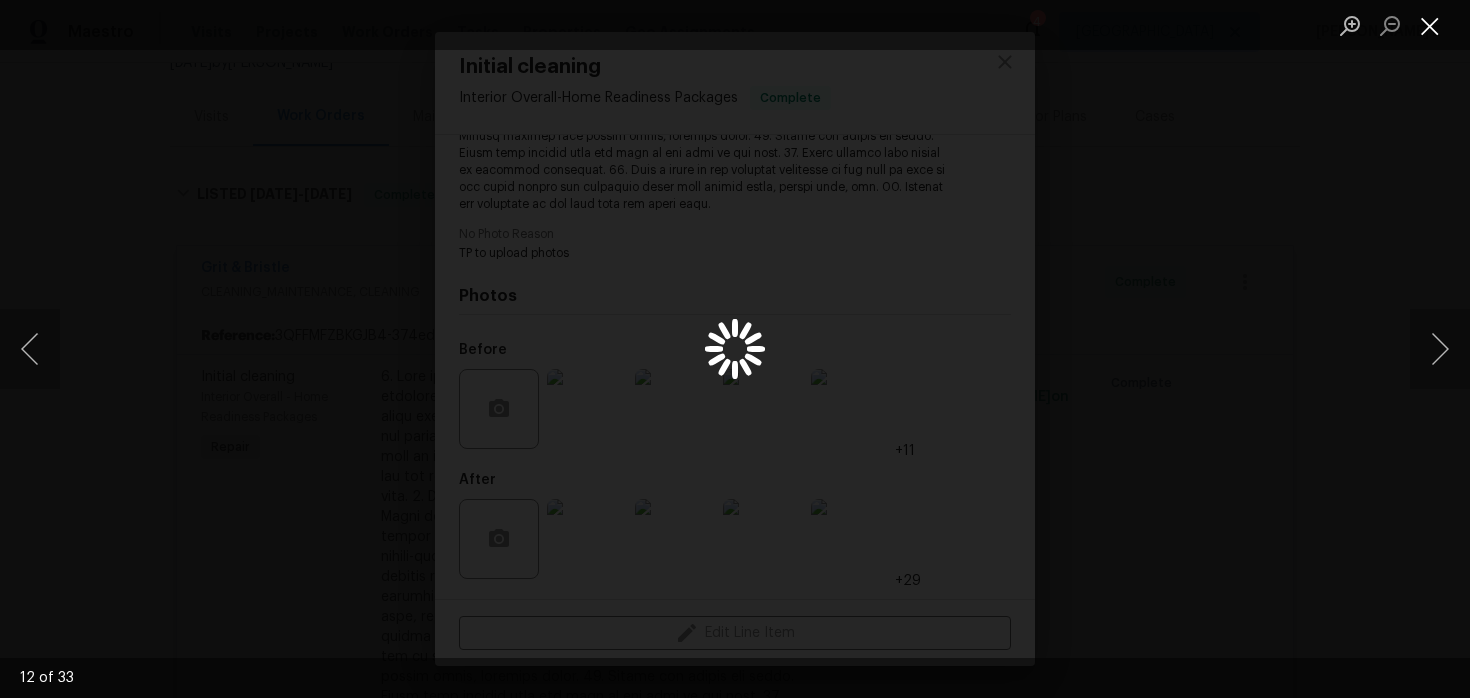 click at bounding box center [1430, 25] 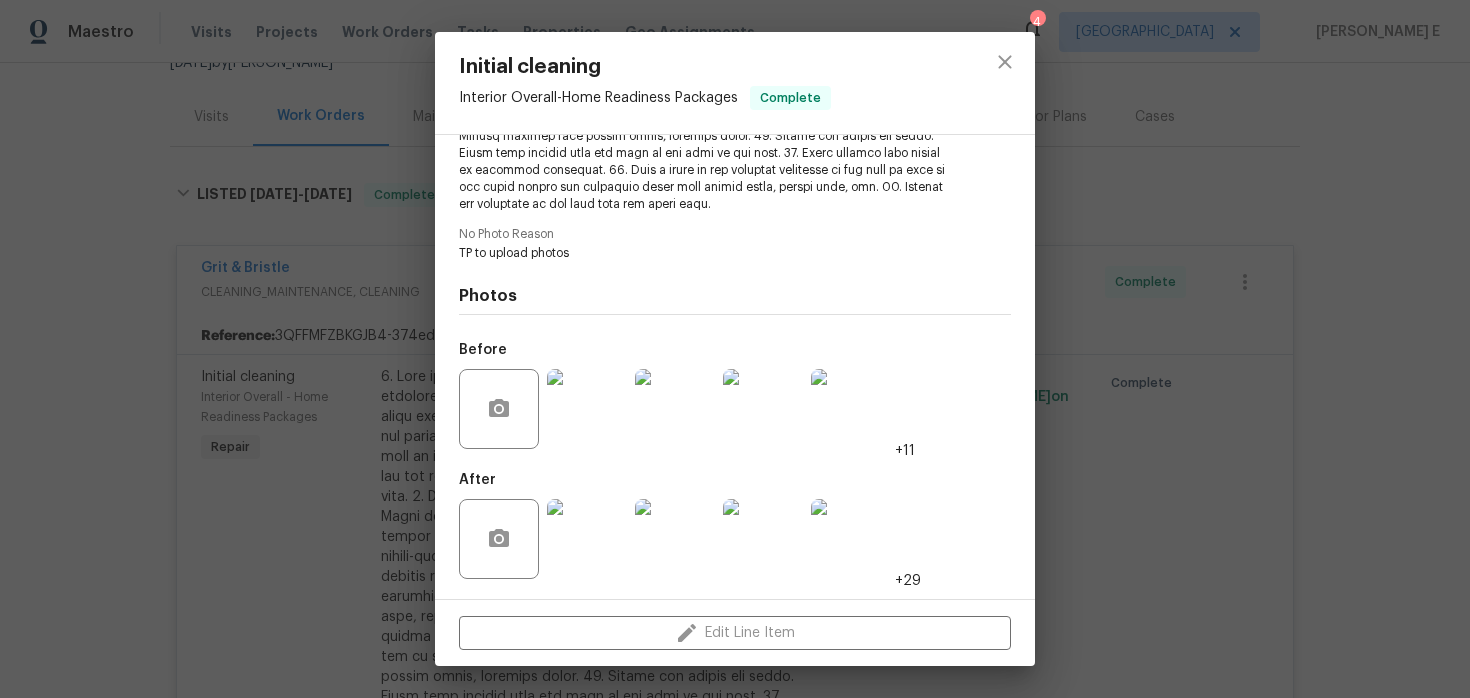 click on "Initial cleaning Interior Overall  -  Home Readiness Packages Complete Vendor Grit & Bristle Account Category Repairs Cost $300 x 1 count $300 Labor $0 Total $300 Repairs needed No Photo Reason TP to upload photos Photos Before  +11 After  +29  Edit Line Item" at bounding box center (735, 349) 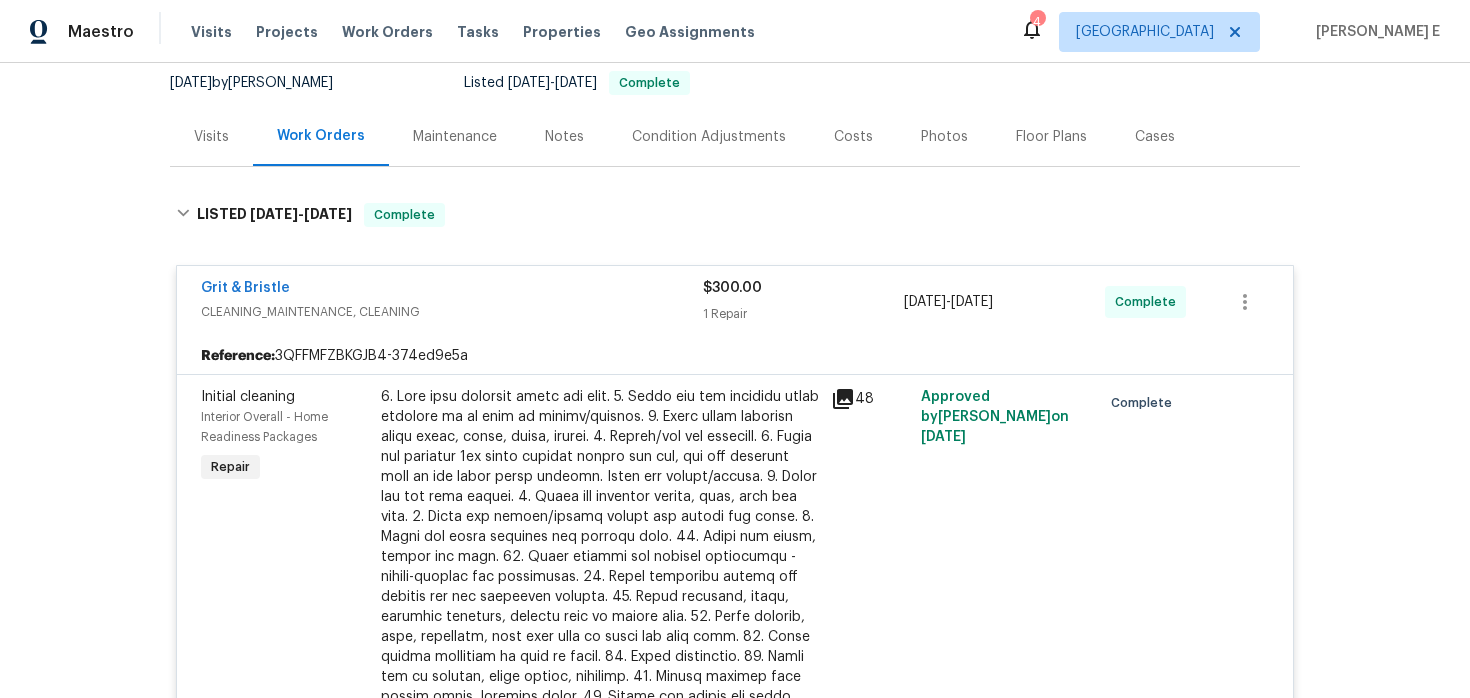 scroll, scrollTop: 192, scrollLeft: 0, axis: vertical 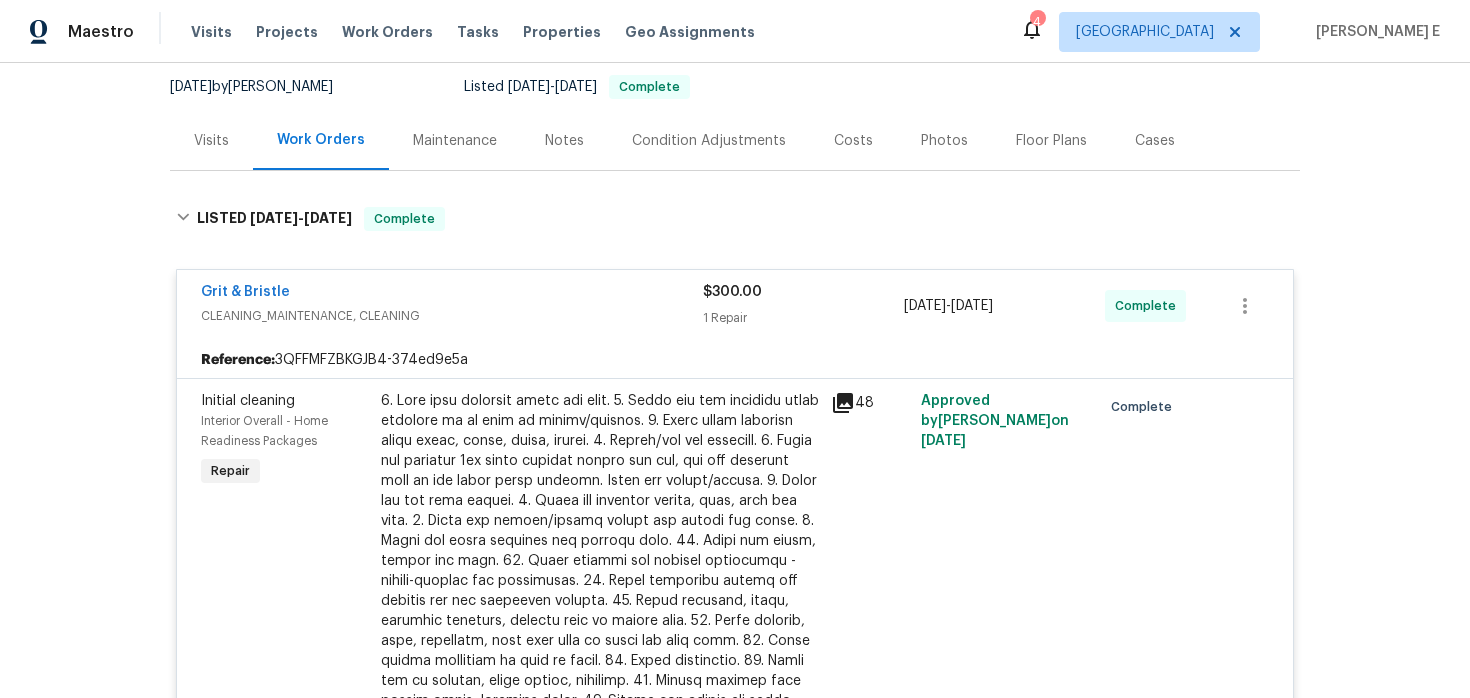 click on "Grit & Bristle" at bounding box center [245, 292] 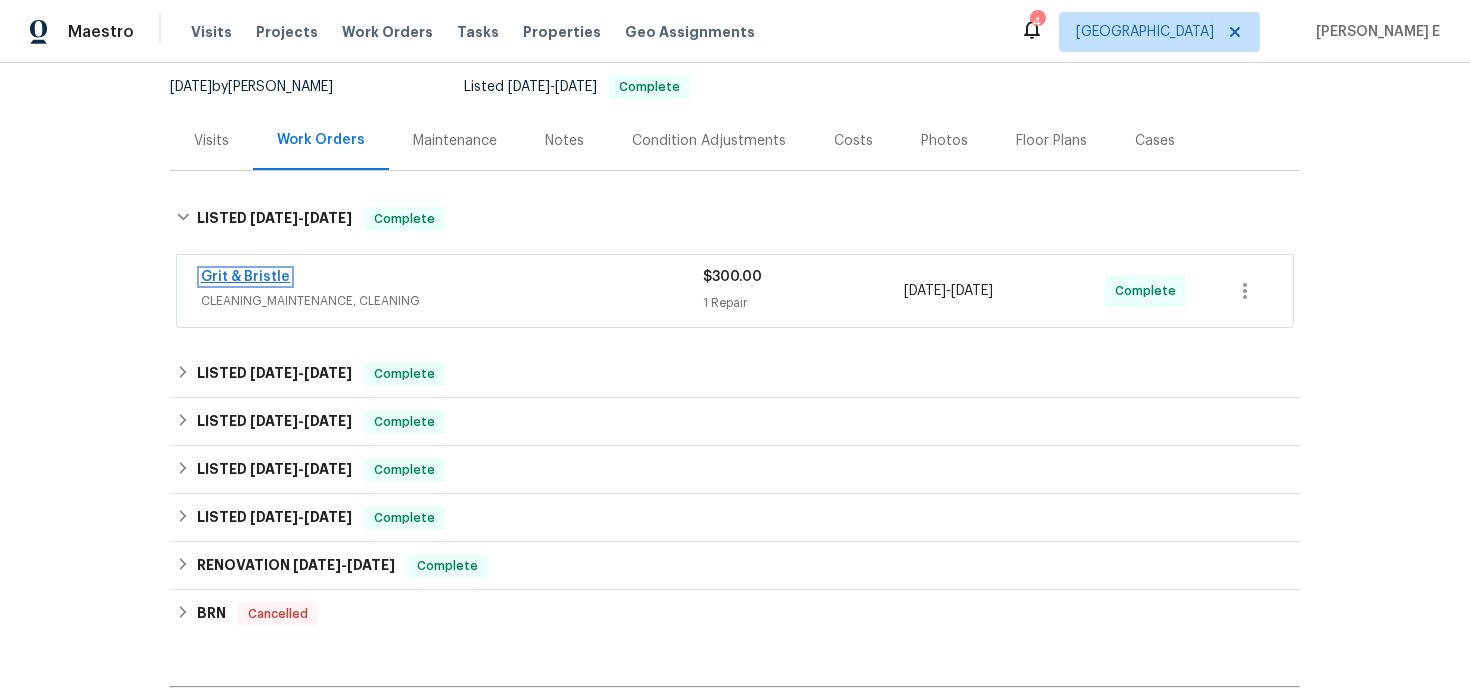 click on "Grit & Bristle" at bounding box center (245, 277) 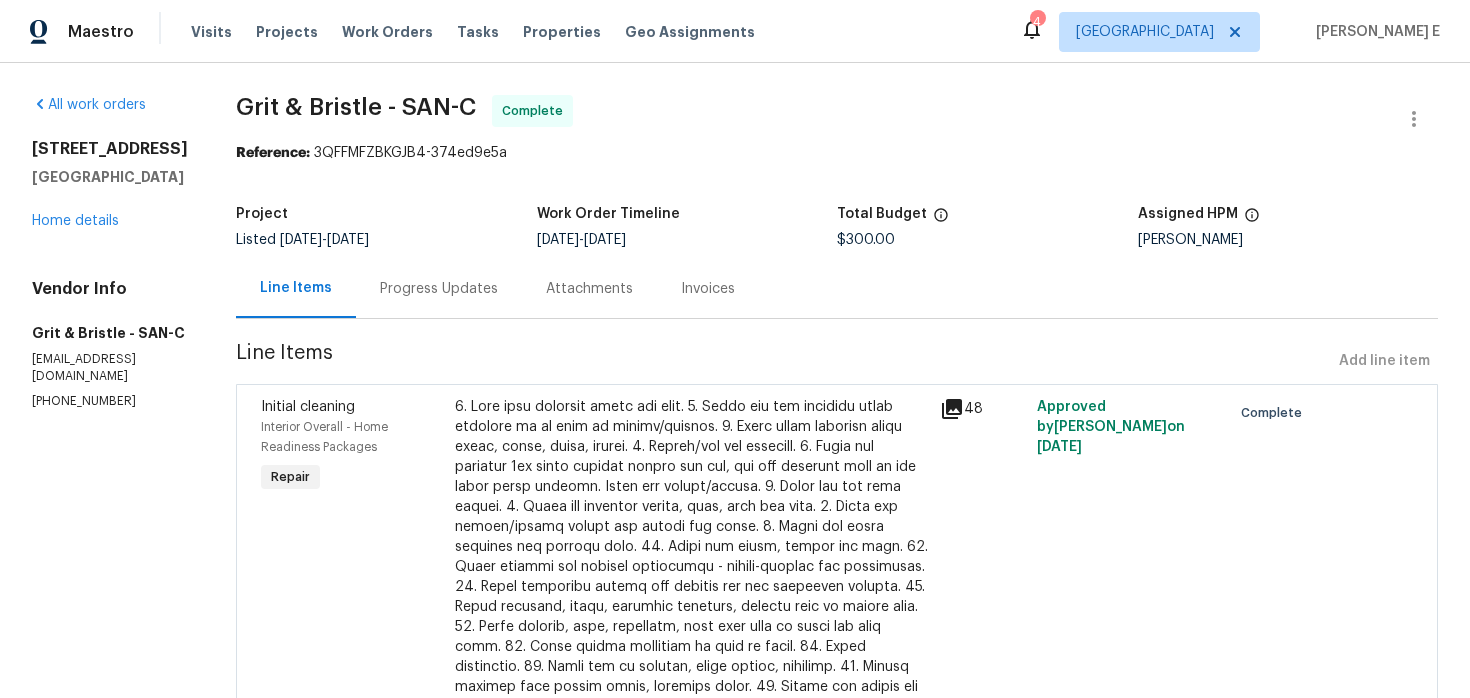 click on "Progress Updates" at bounding box center [439, 289] 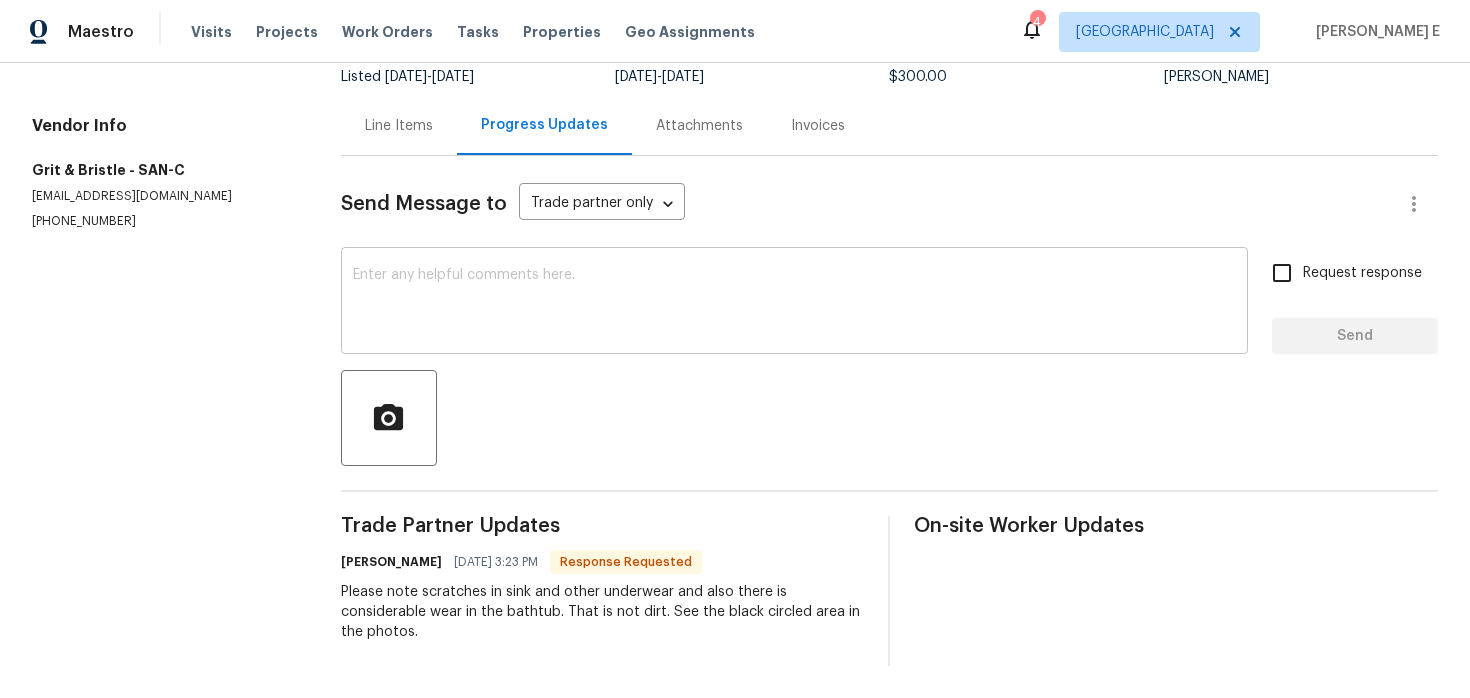 scroll, scrollTop: 0, scrollLeft: 0, axis: both 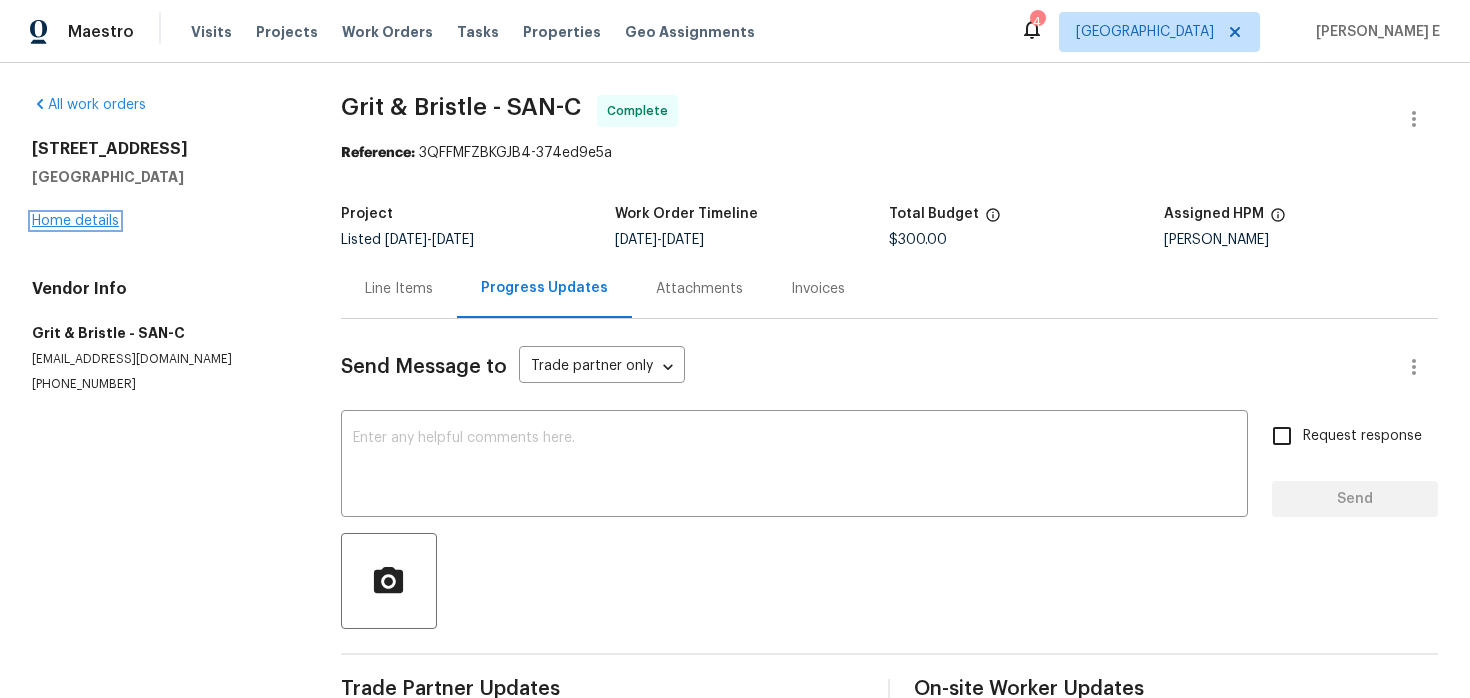 click on "Home details" at bounding box center (75, 221) 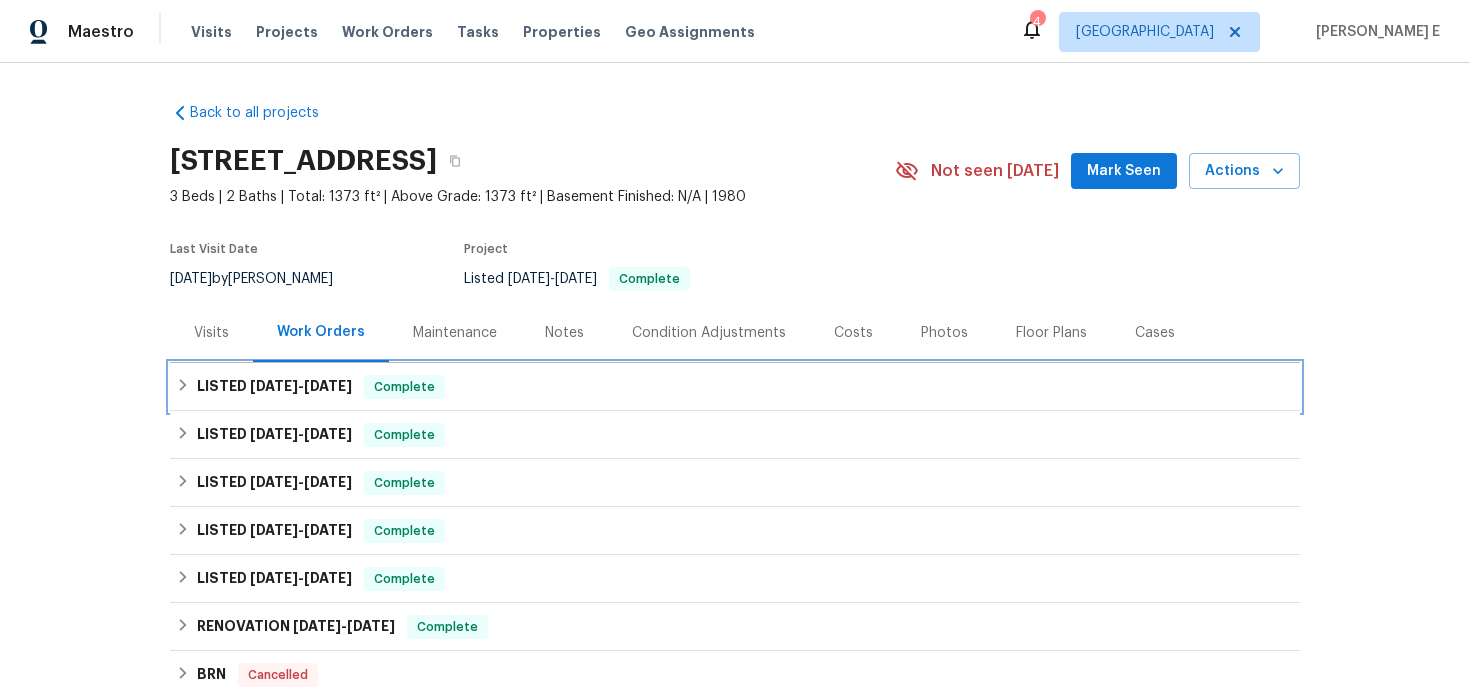 click on "LISTED   7/18/25  -  7/21/25 Complete" at bounding box center [735, 387] 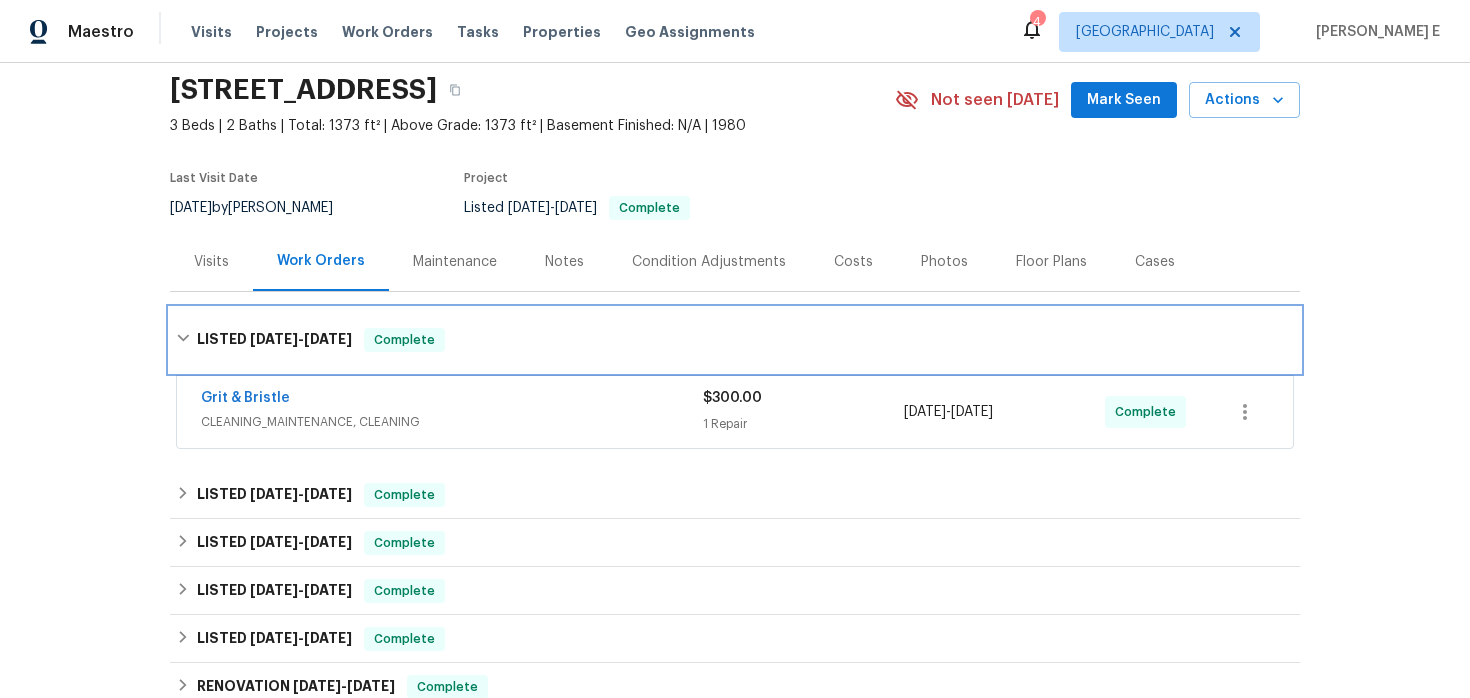 scroll, scrollTop: 73, scrollLeft: 0, axis: vertical 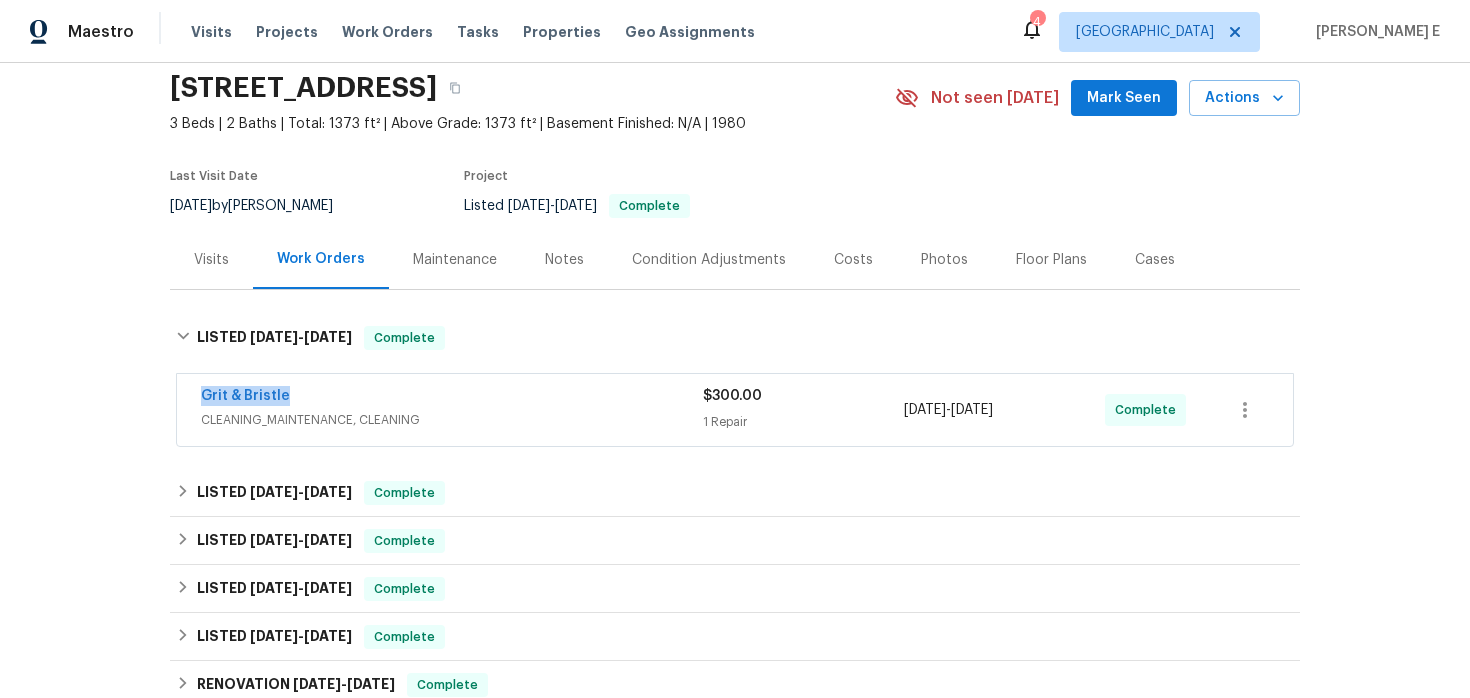drag, startPoint x: 189, startPoint y: 400, endPoint x: 303, endPoint y: 400, distance: 114 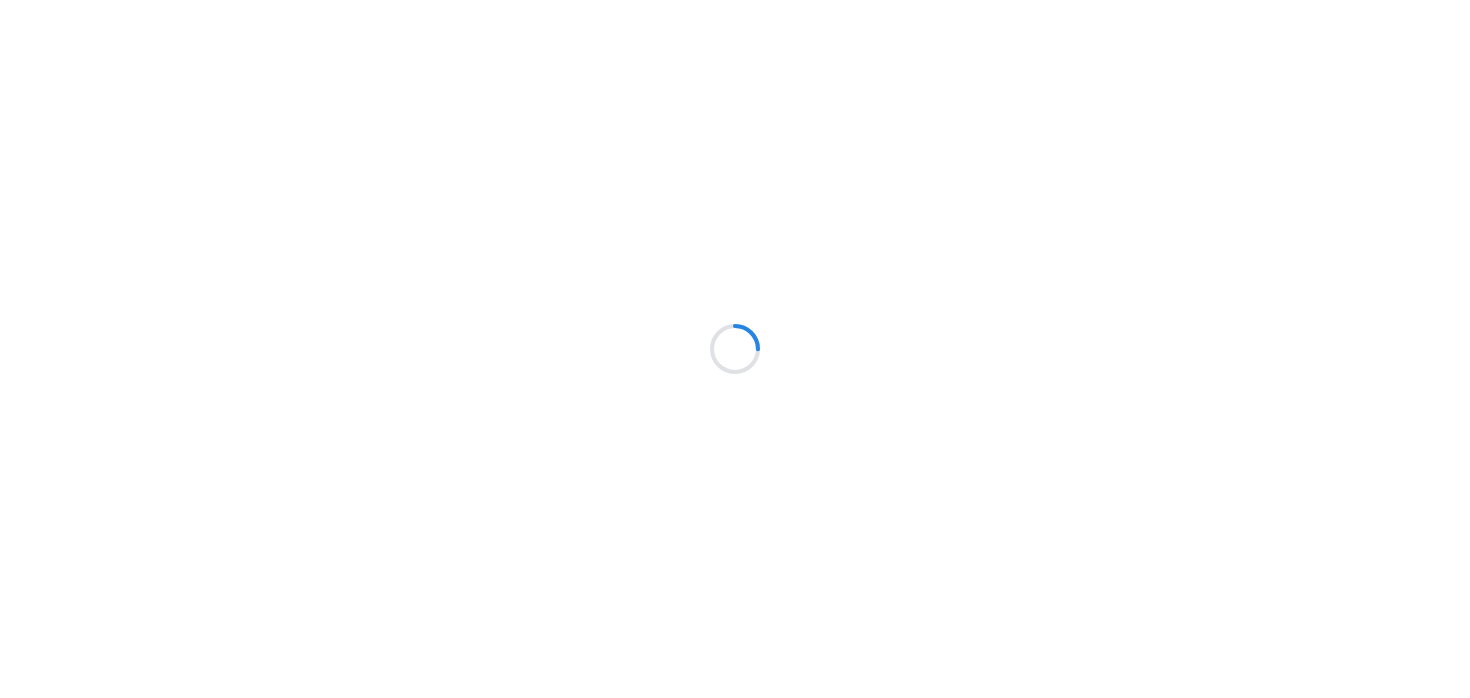 scroll, scrollTop: 0, scrollLeft: 0, axis: both 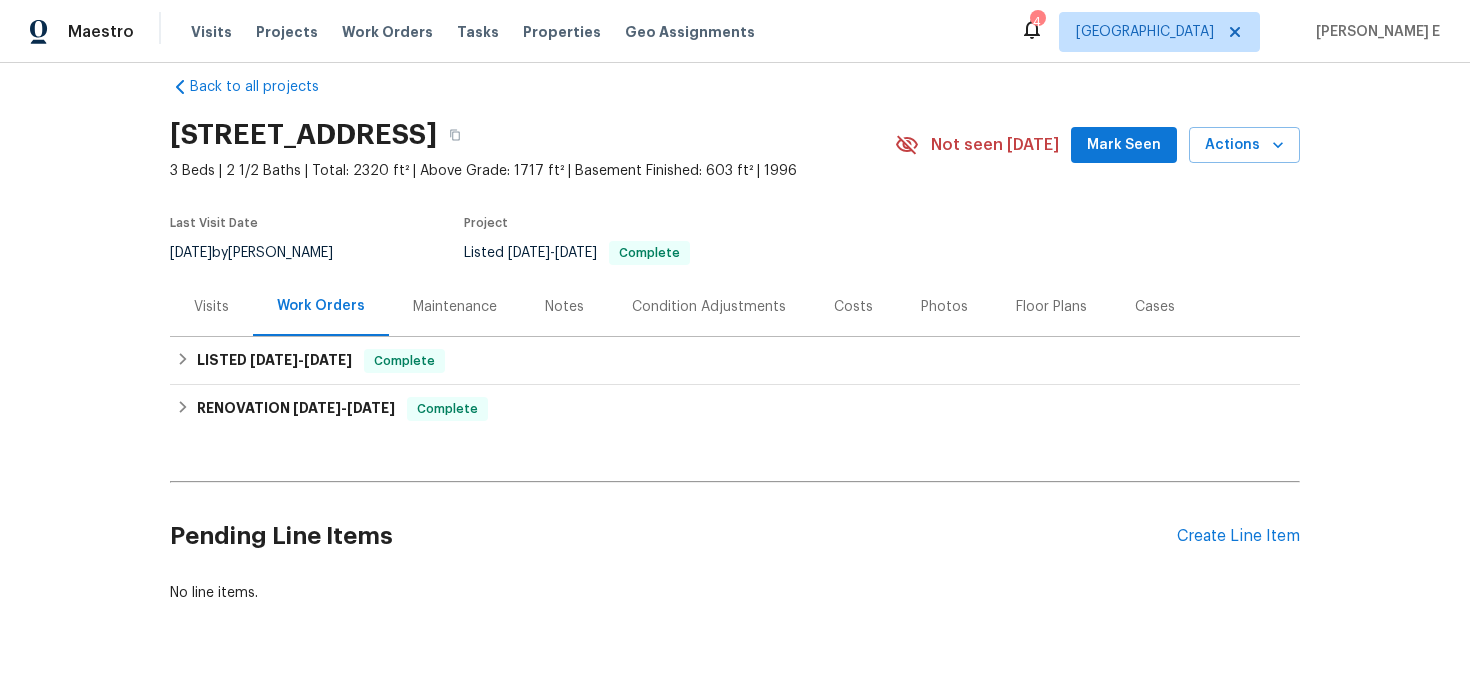 click on "Maintenance" at bounding box center (455, 306) 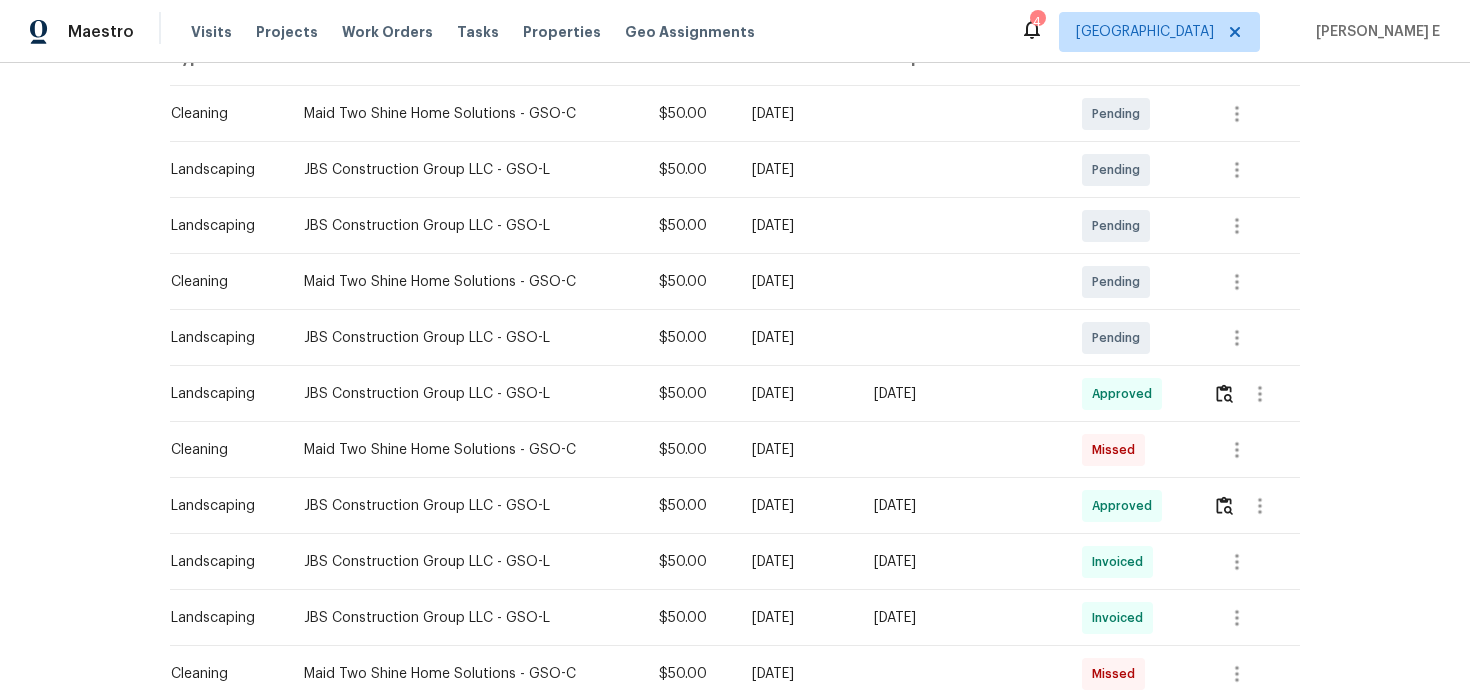 scroll, scrollTop: 368, scrollLeft: 0, axis: vertical 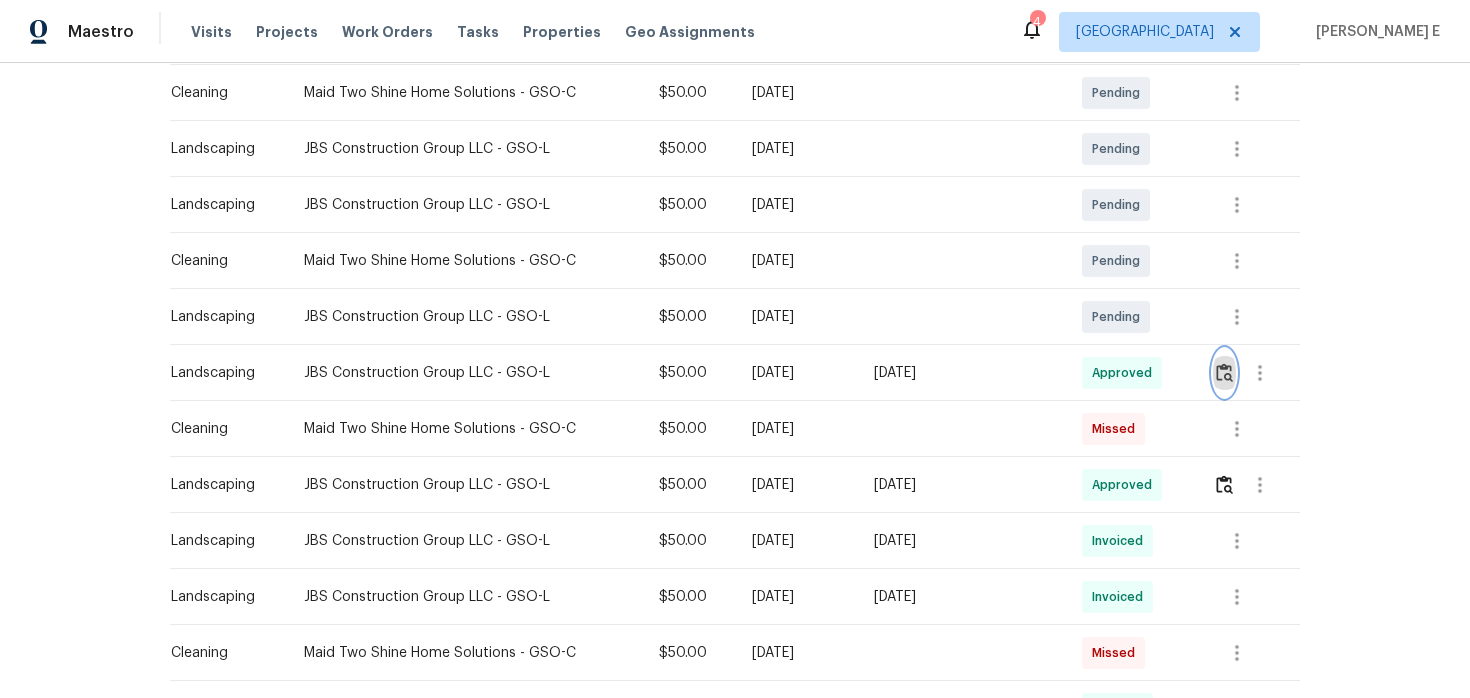 click at bounding box center [1224, 372] 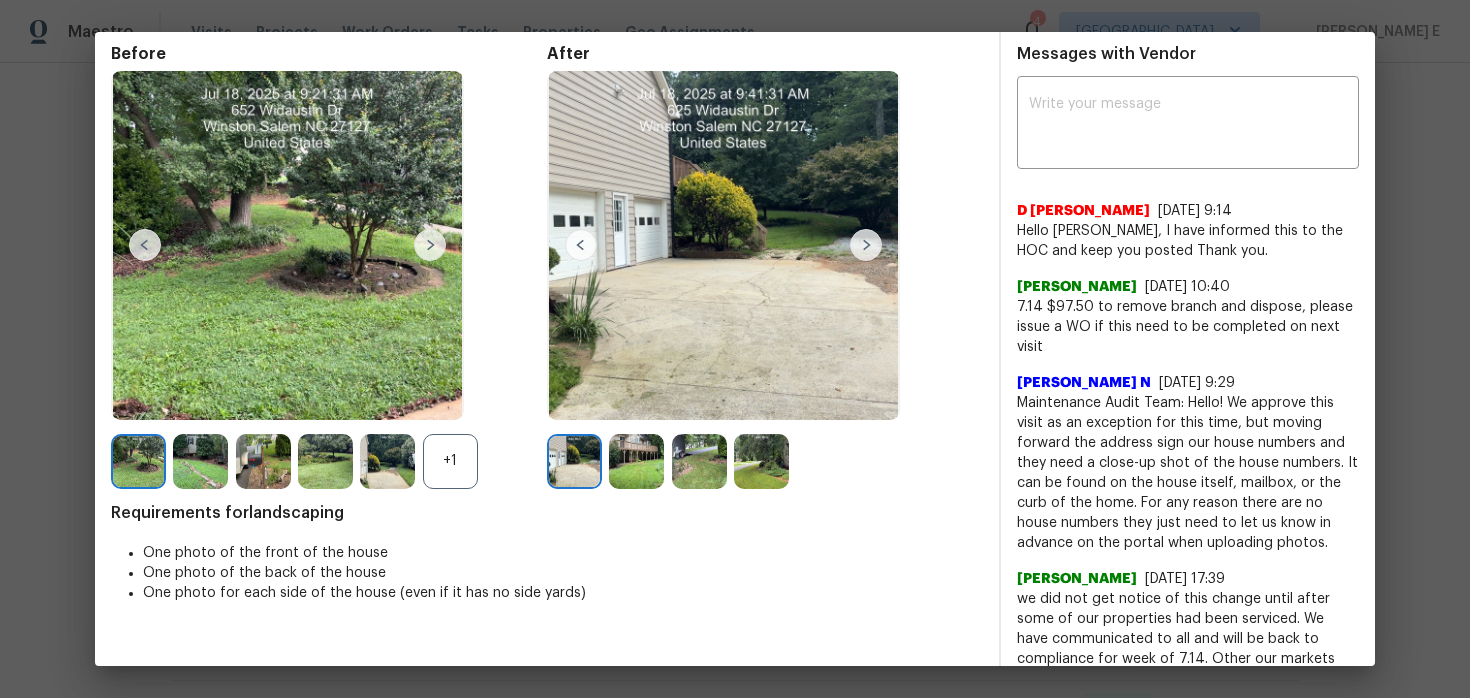 scroll, scrollTop: 84, scrollLeft: 0, axis: vertical 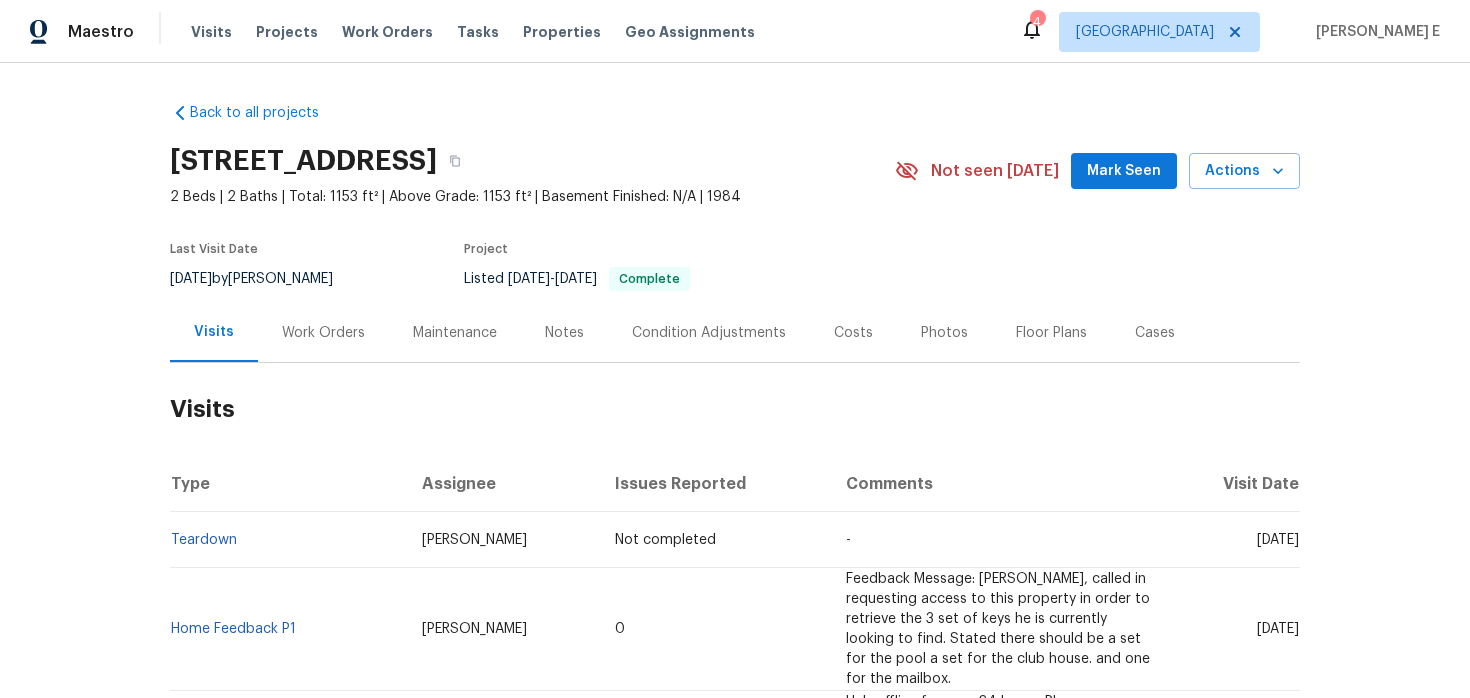 click on "Work Orders" at bounding box center [323, 333] 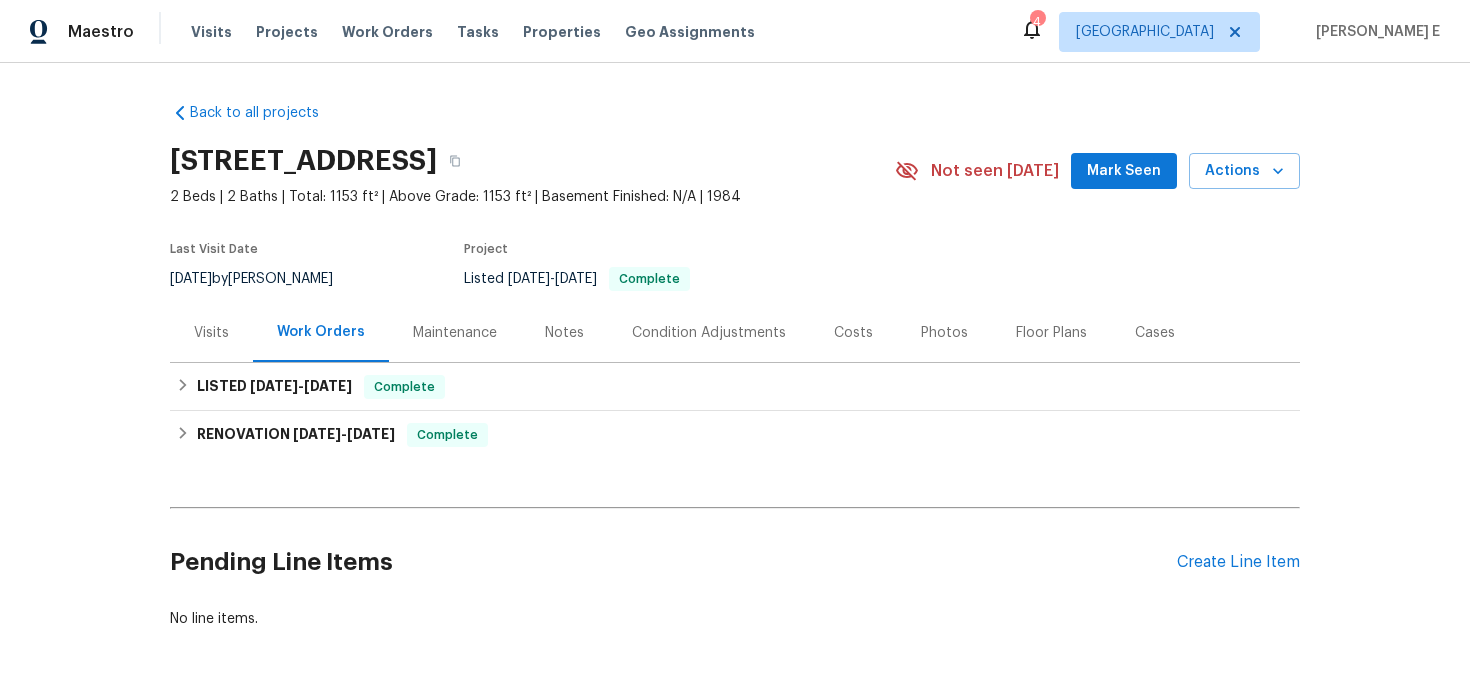 scroll, scrollTop: 67, scrollLeft: 0, axis: vertical 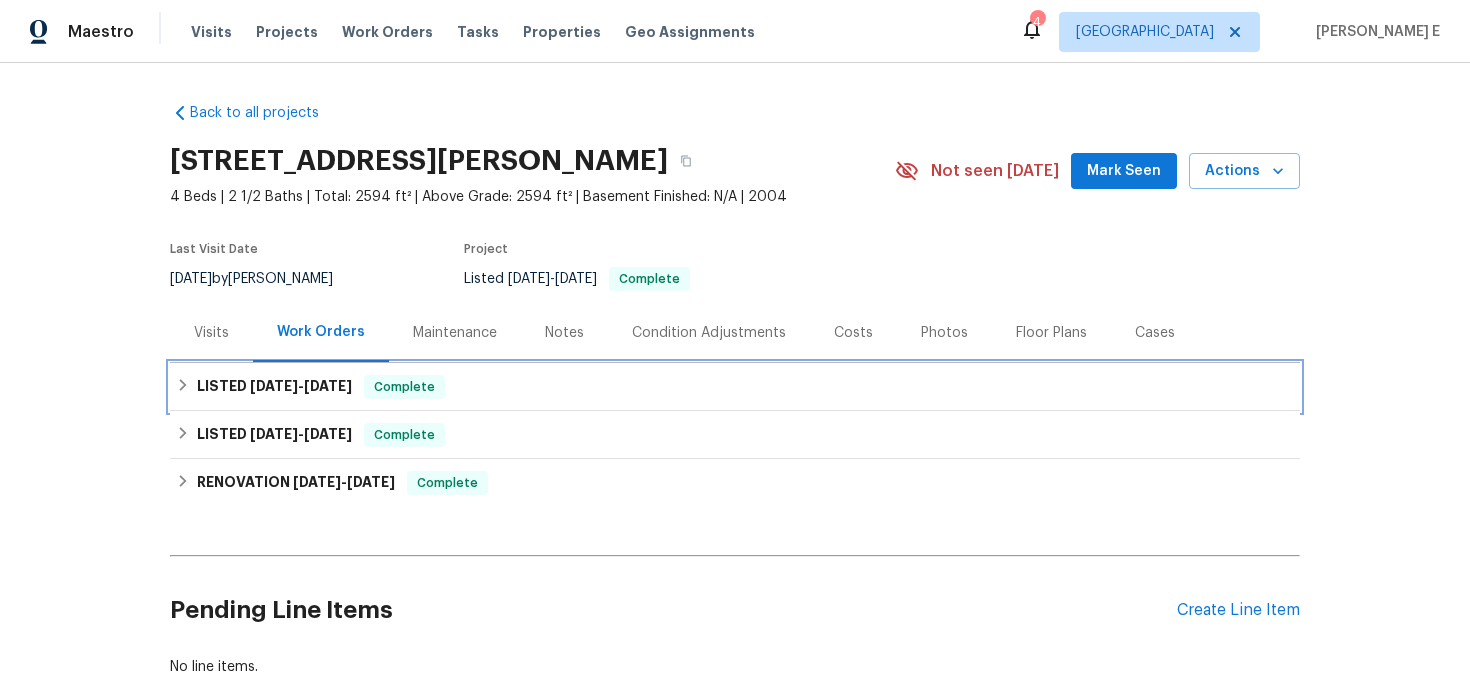click on "[DATE]" at bounding box center (328, 386) 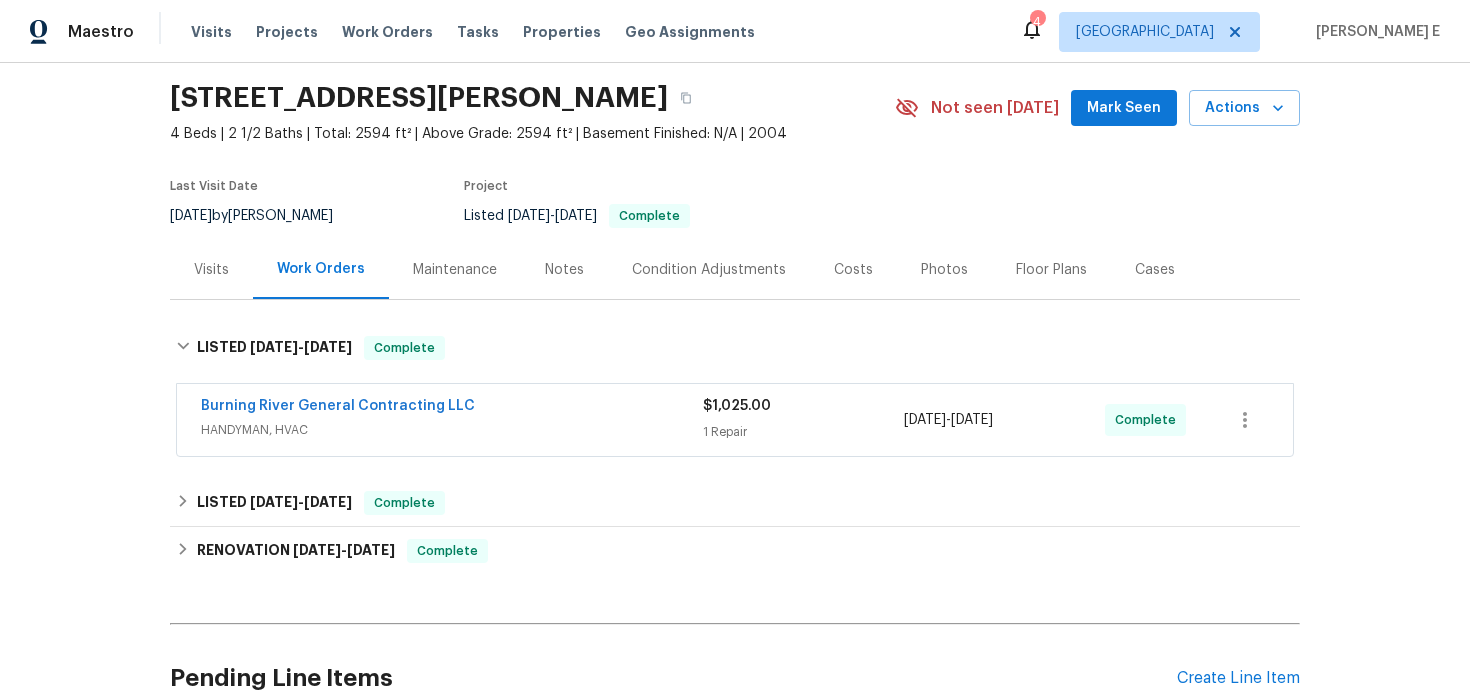 click on "HANDYMAN, HVAC" at bounding box center [452, 430] 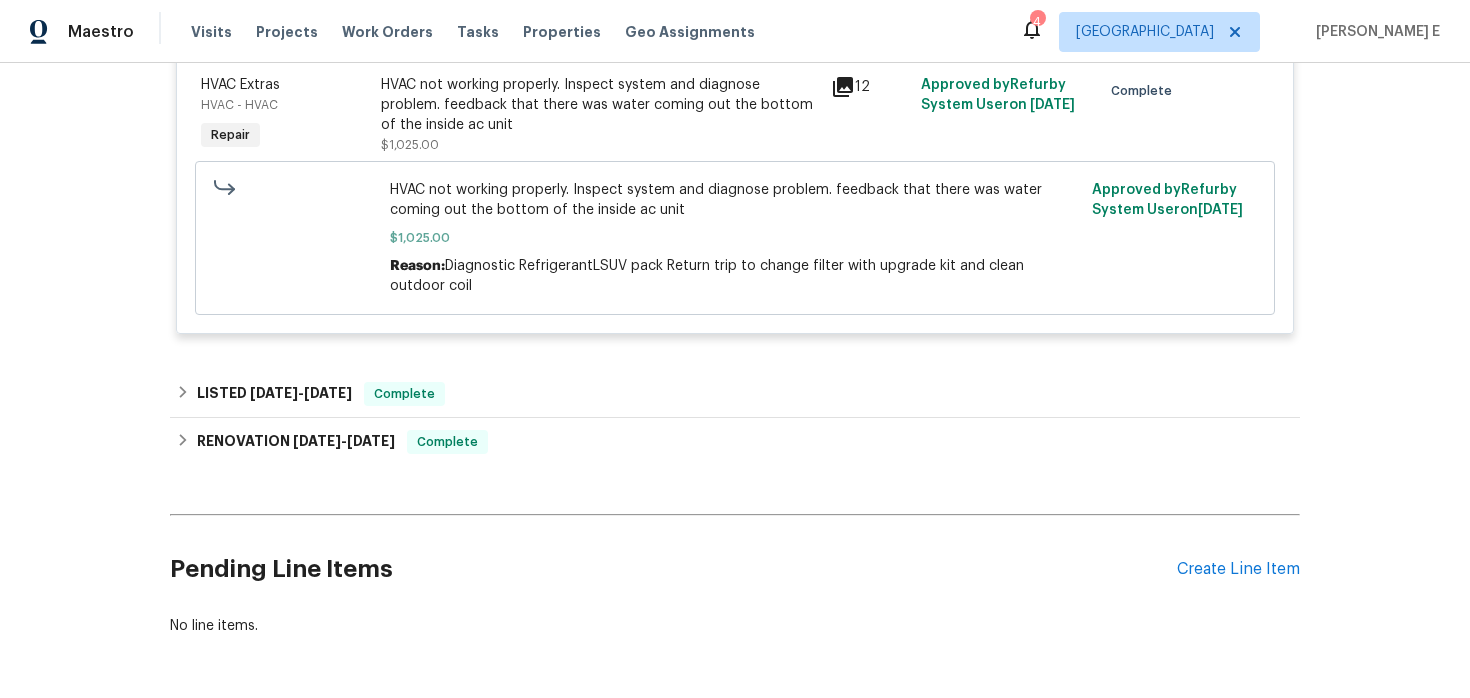 scroll, scrollTop: 537, scrollLeft: 0, axis: vertical 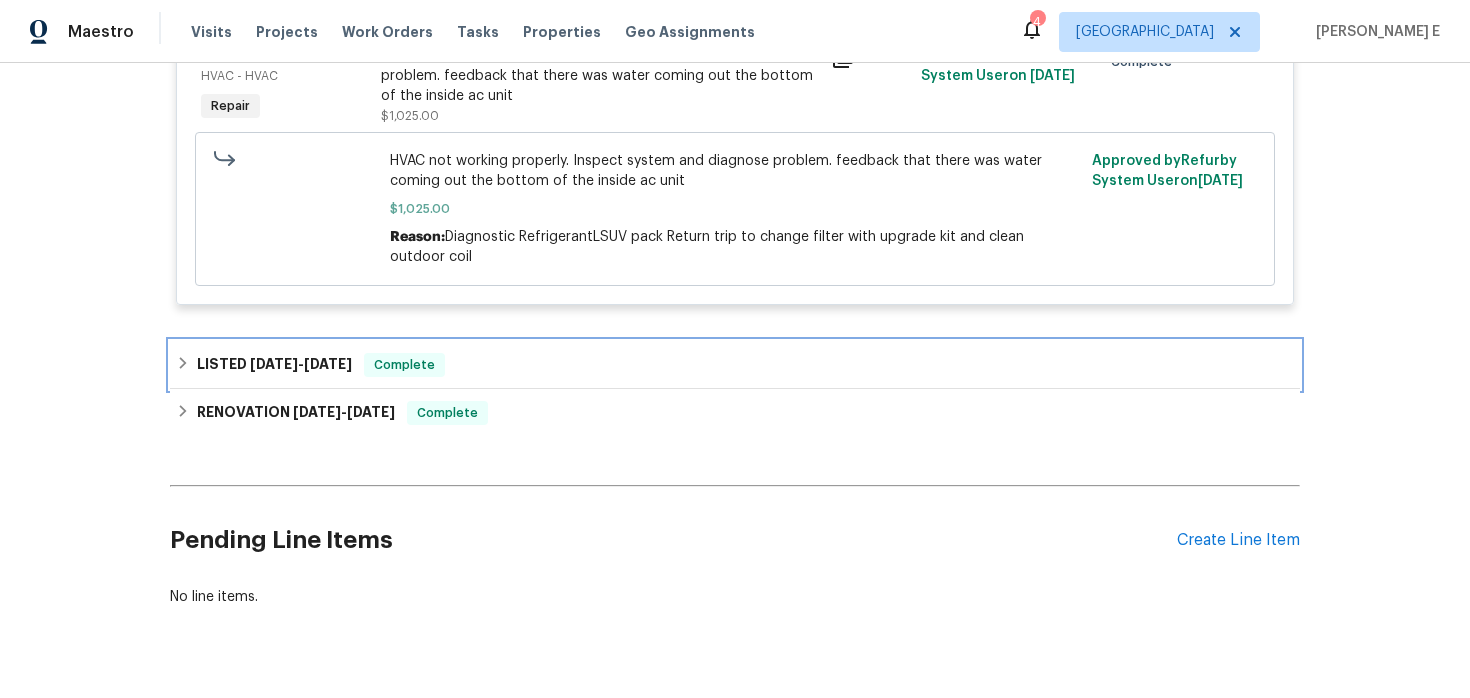 click on "[DATE]" at bounding box center (328, 364) 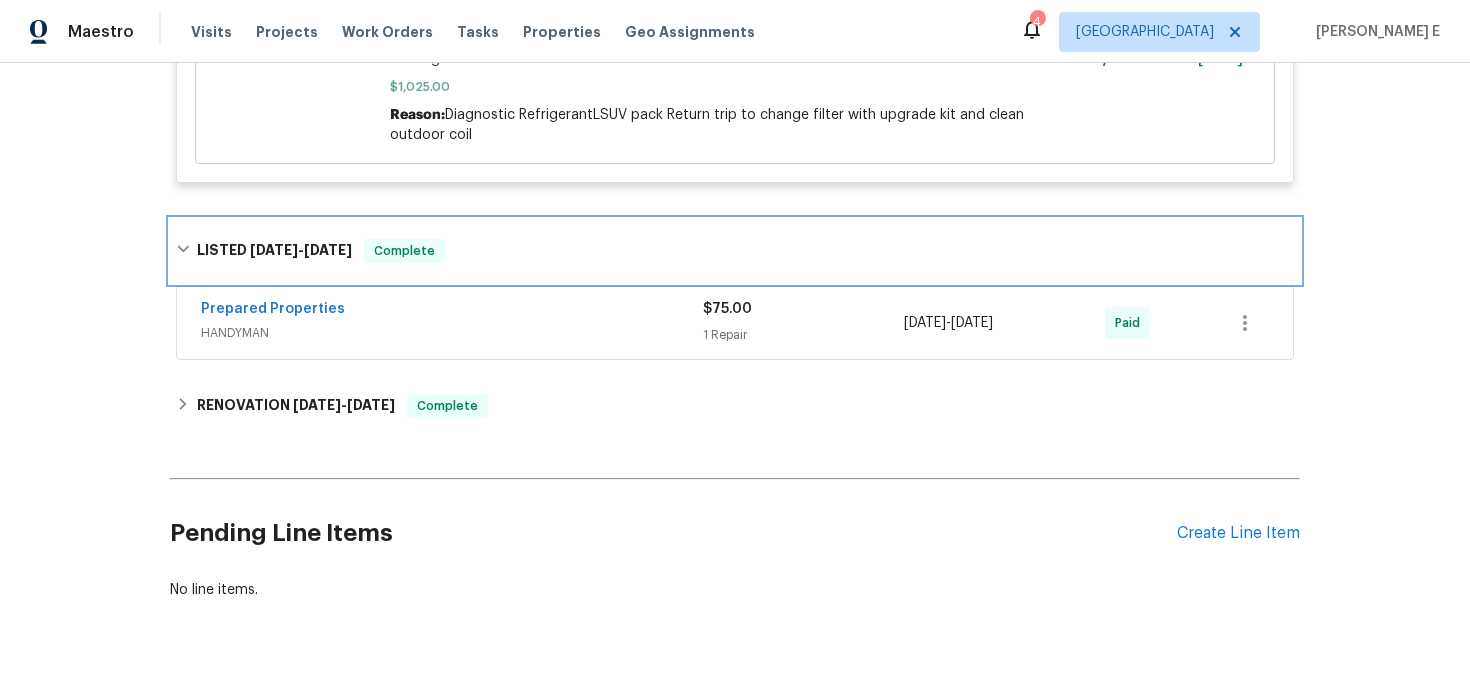 scroll, scrollTop: 698, scrollLeft: 0, axis: vertical 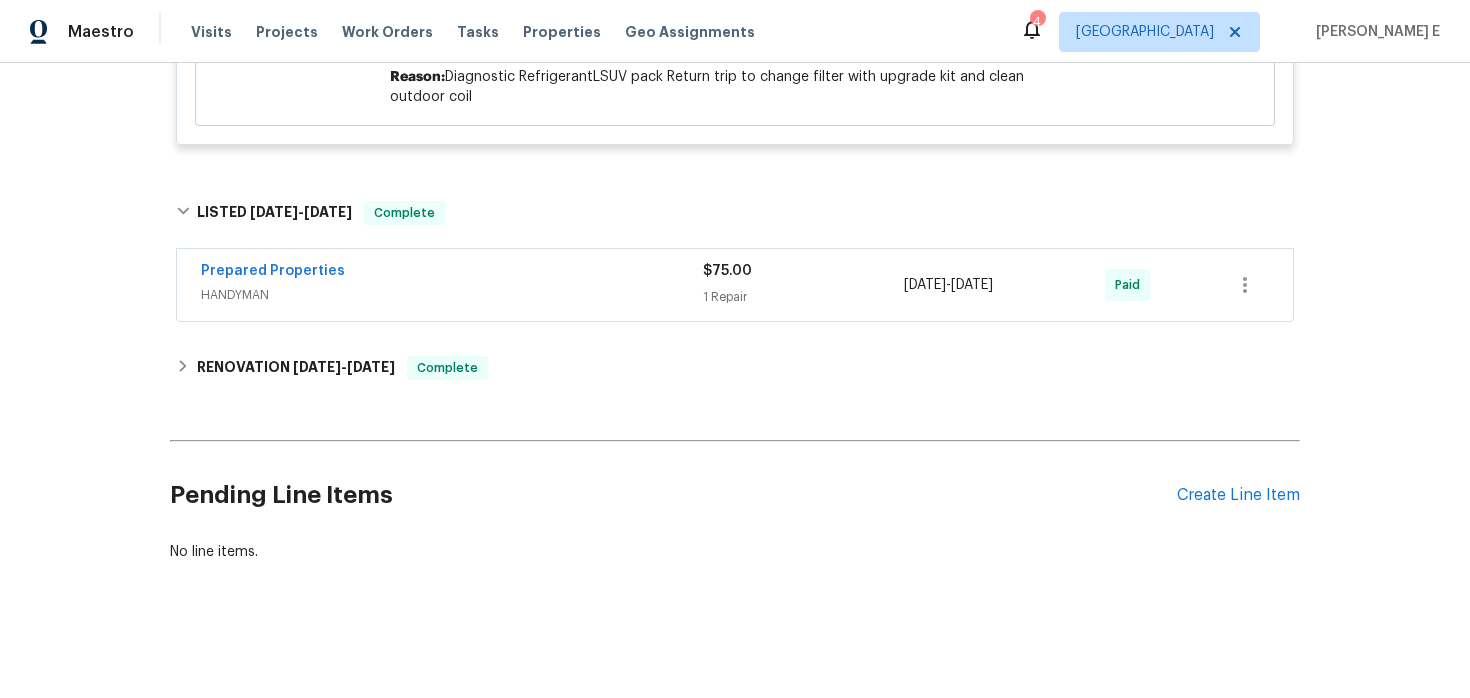 click on "Prepared Properties" at bounding box center (452, 273) 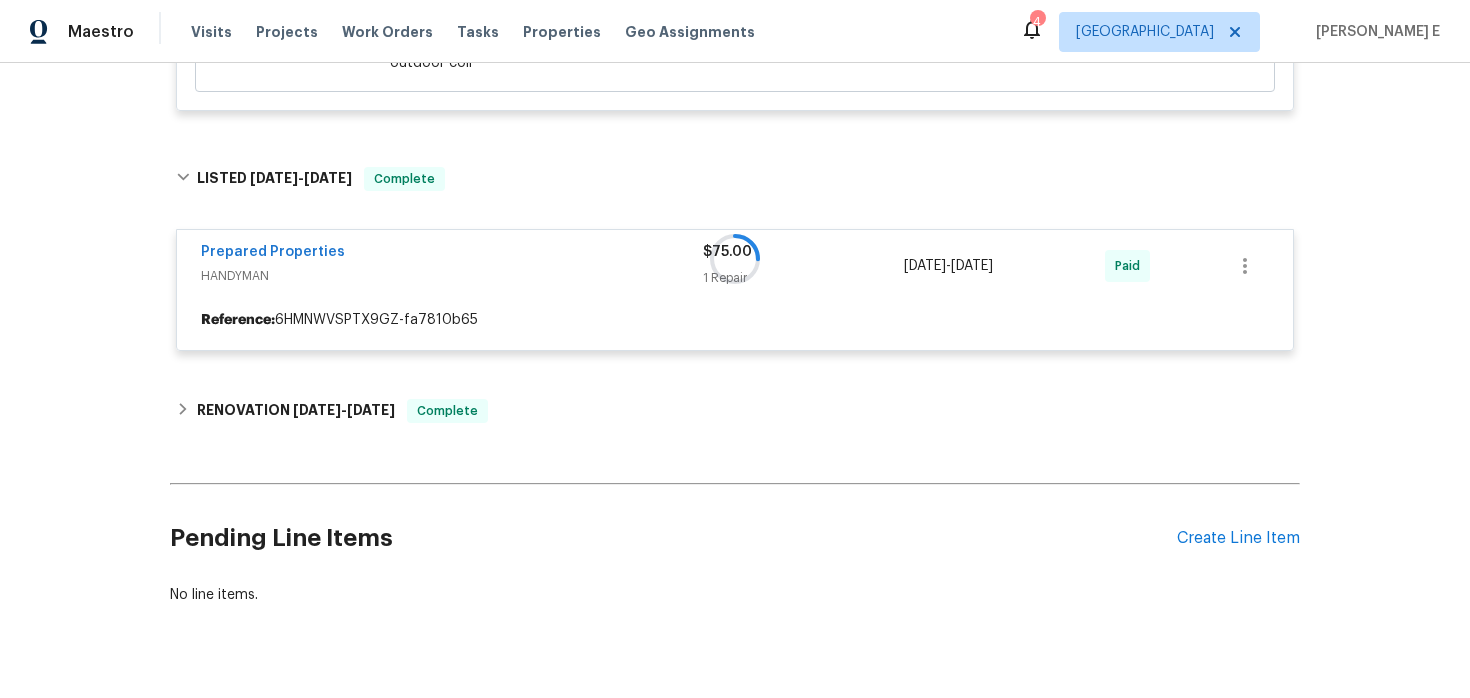 scroll, scrollTop: 733, scrollLeft: 0, axis: vertical 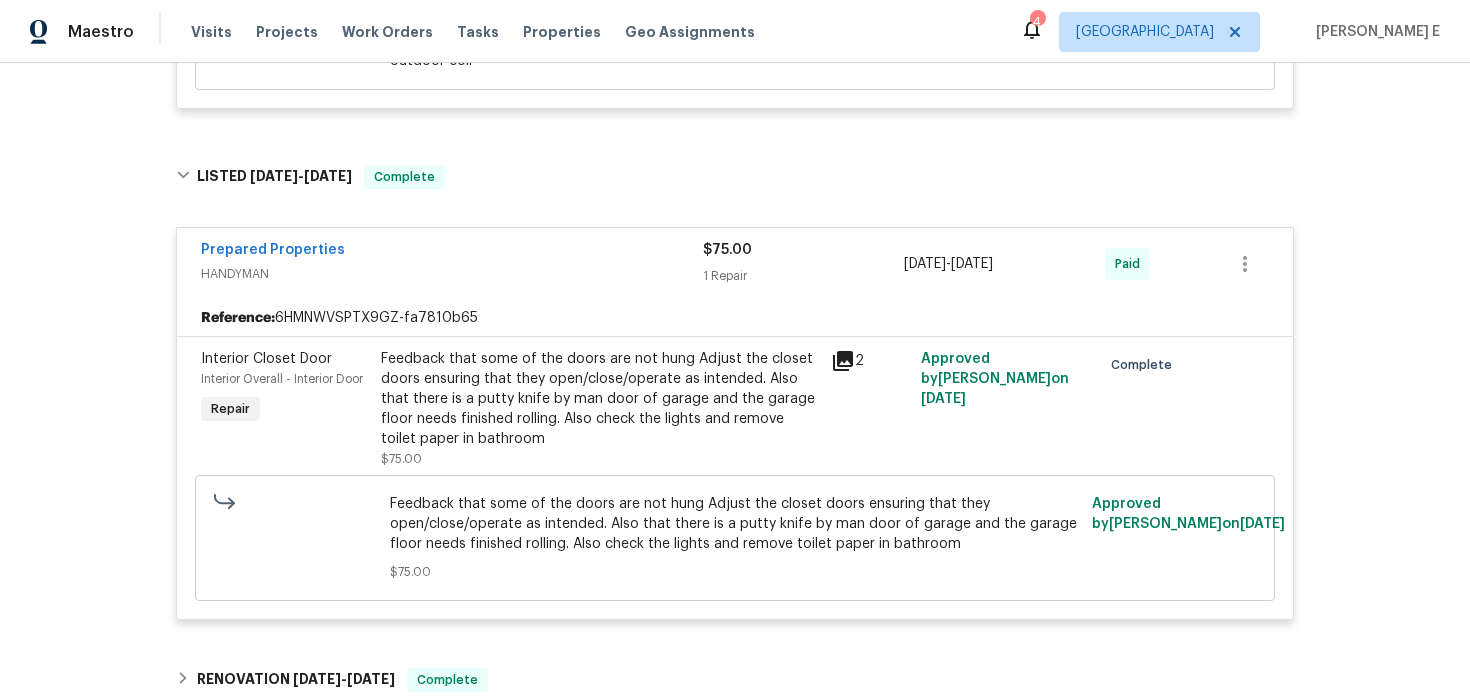 click on "Feedback that some of the doors are not hung Adjust the closet doors ensuring that they open/close/operate as intended. Also that there is a putty knife by man door of garage and the garage floor needs finished rolling.  Also check the lights and remove toilet paper in bathroom" at bounding box center [600, 399] 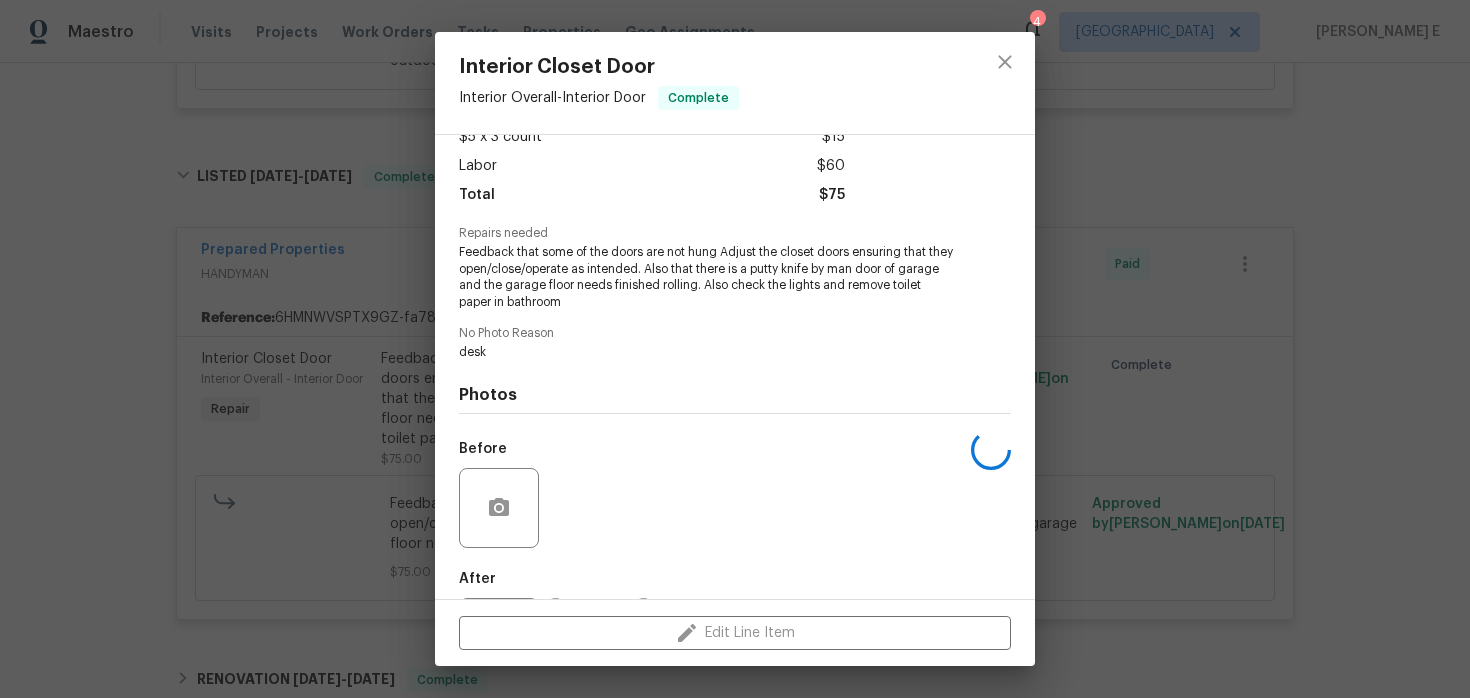 scroll, scrollTop: 223, scrollLeft: 0, axis: vertical 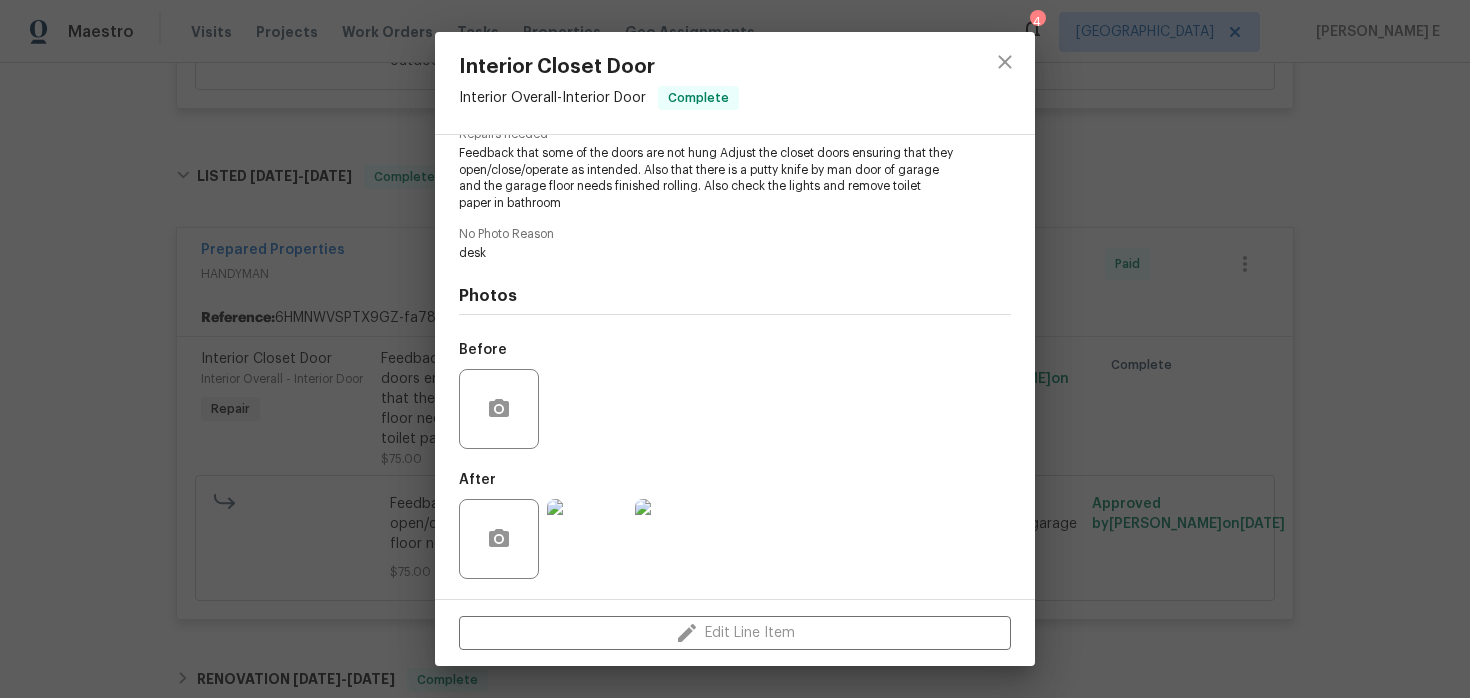 click at bounding box center [587, 539] 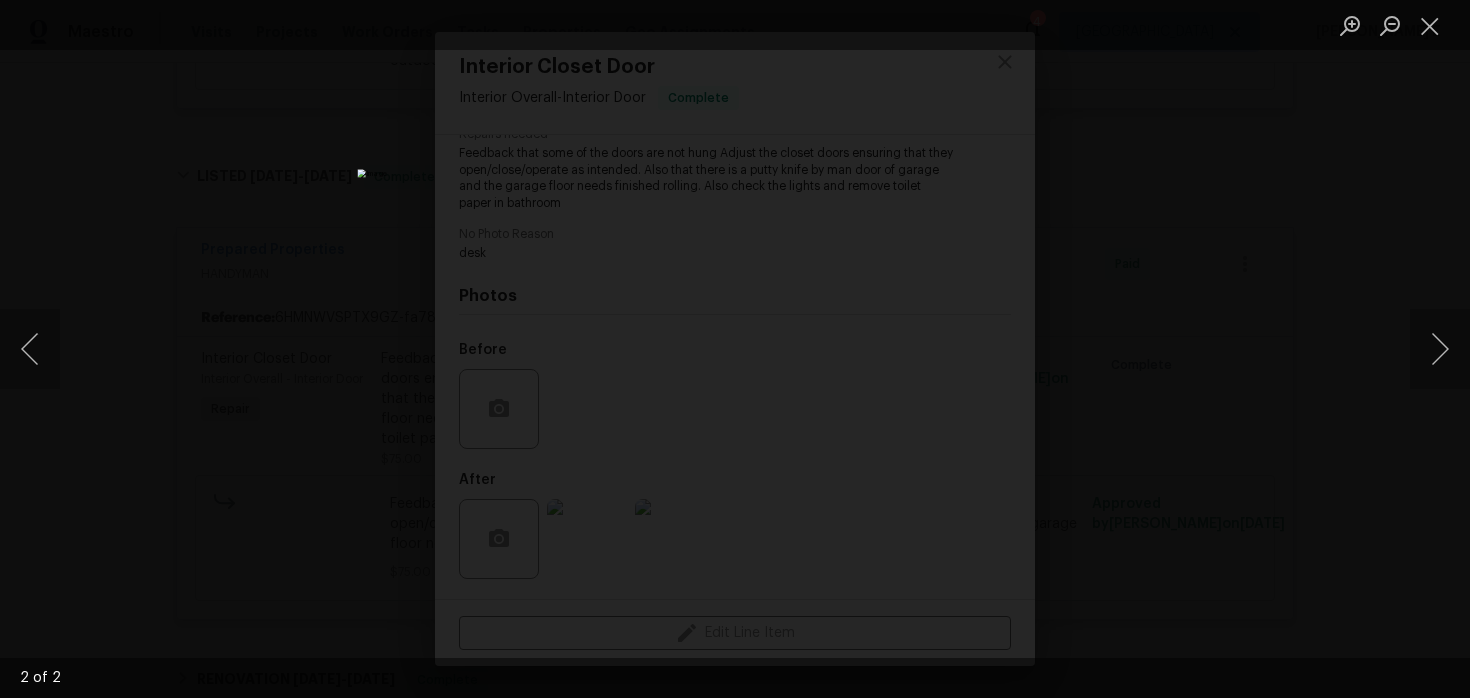 click at bounding box center [735, 349] 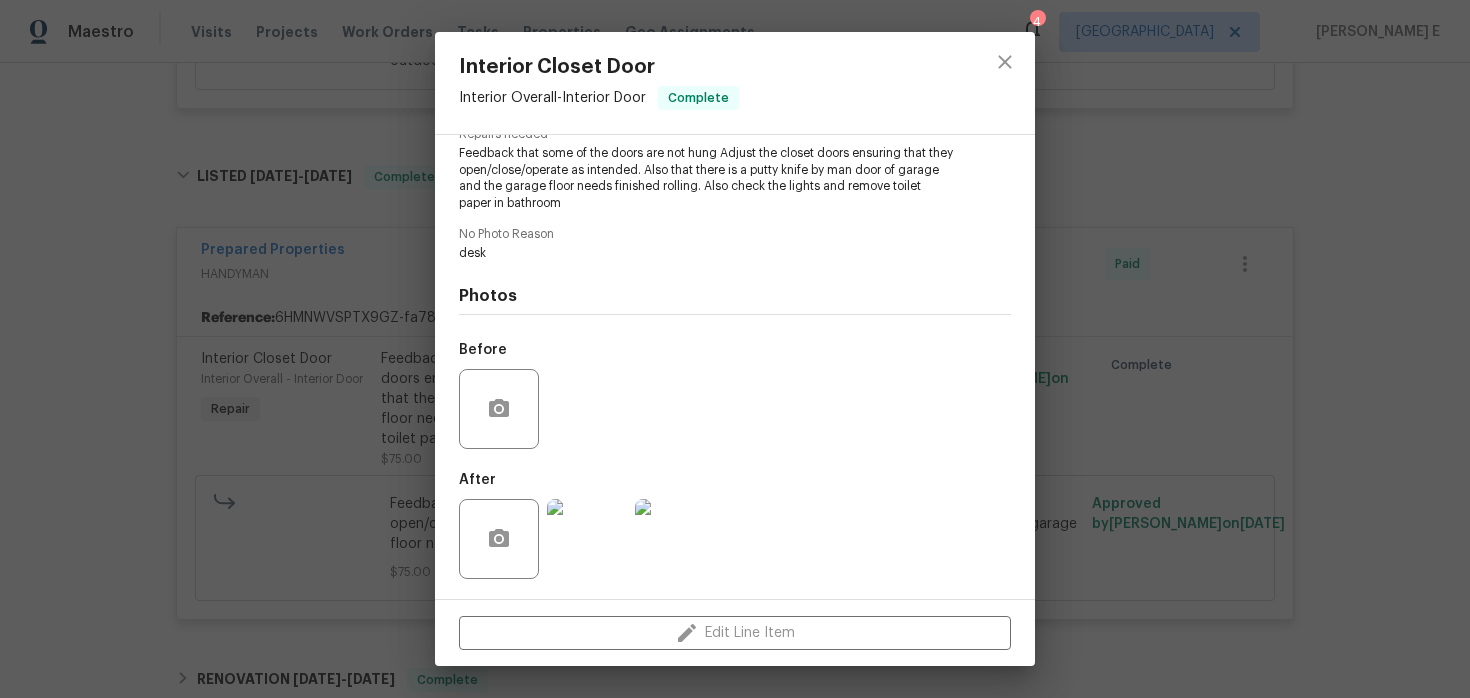 click on "Interior Closet Door Interior Overall  -  Interior Door Complete Vendor Prepared Properties Account Category Repairs Cost $5 x 3 count $15 Labor $60 Total $75 Repairs needed Feedback that some of the doors are not hung Adjust the closet doors ensuring that they open/close/operate as intended. Also that there is a putty knife by man door of garage and the garage floor needs finished rolling.  Also check the lights and remove toilet paper in bathroom No Photo Reason desk Photos Before After  Edit Line Item" at bounding box center (735, 349) 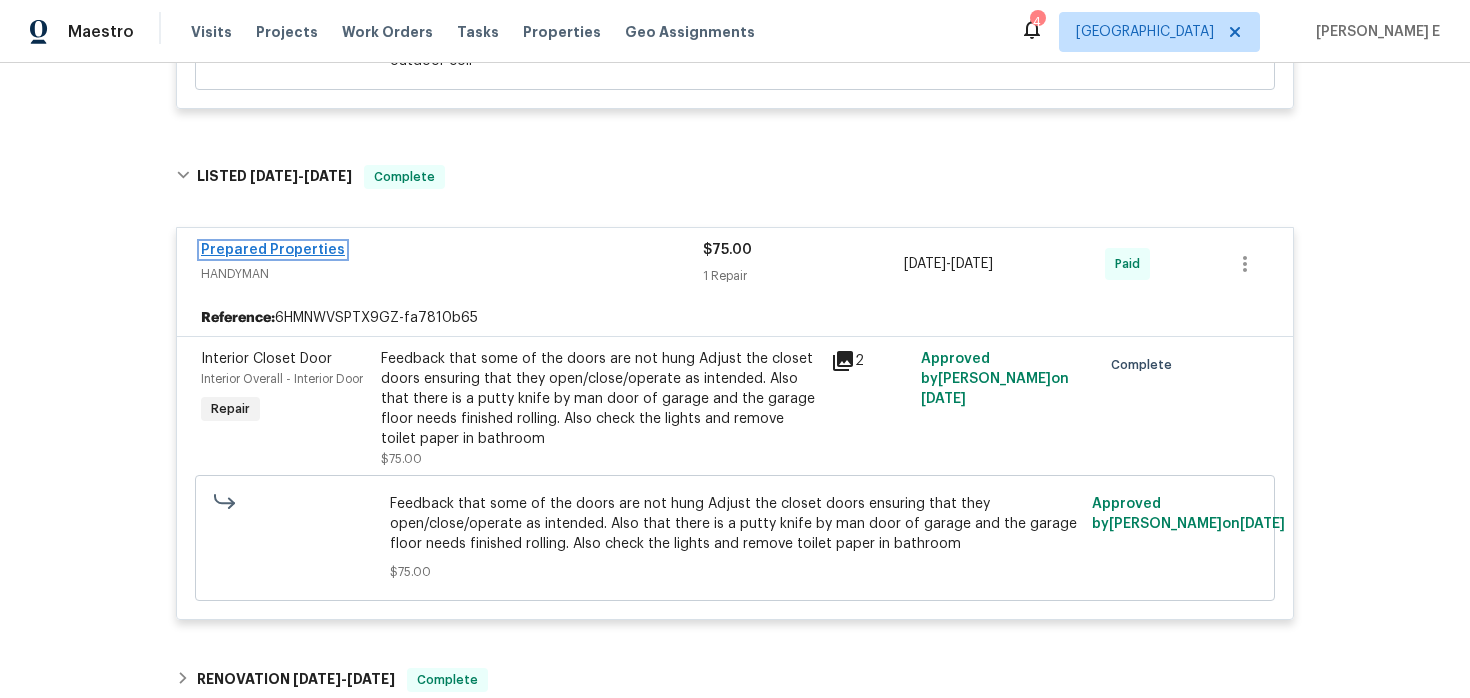 click on "Prepared Properties" at bounding box center [273, 250] 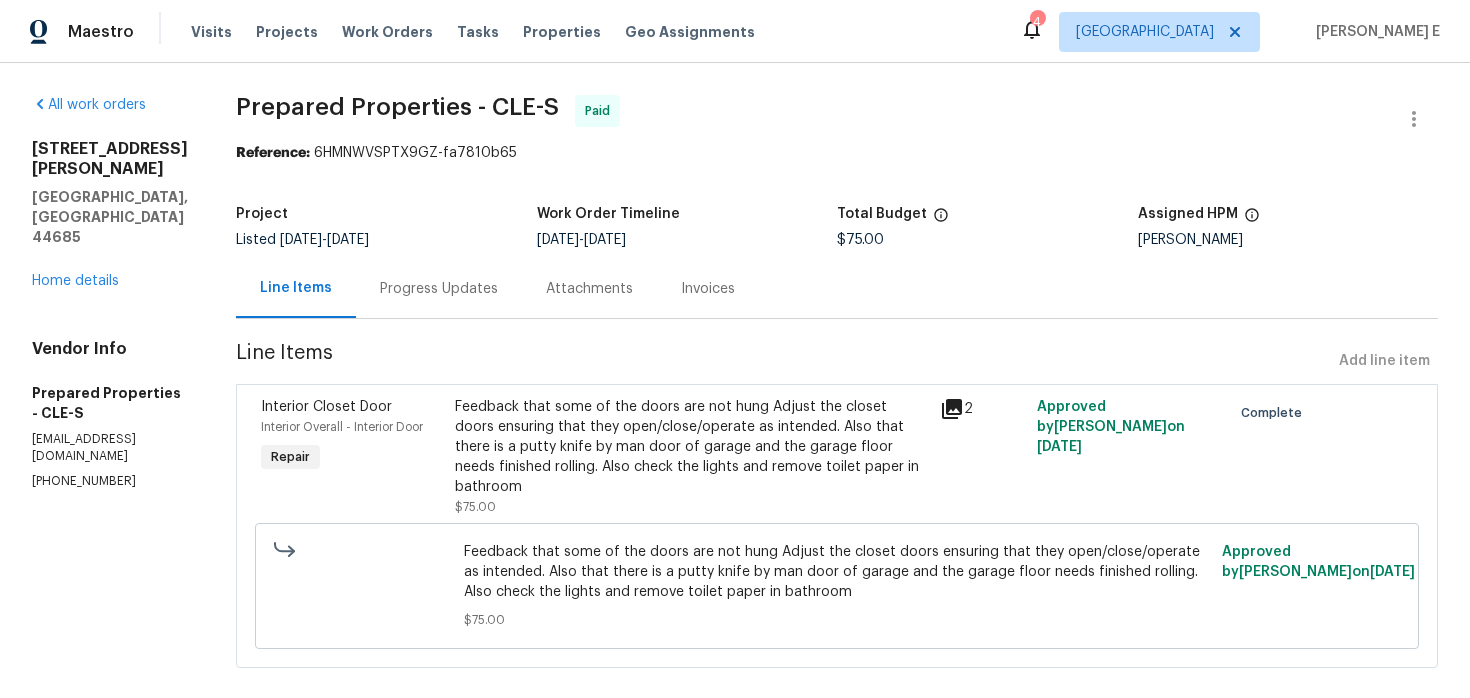 click on "Progress Updates" at bounding box center [439, 288] 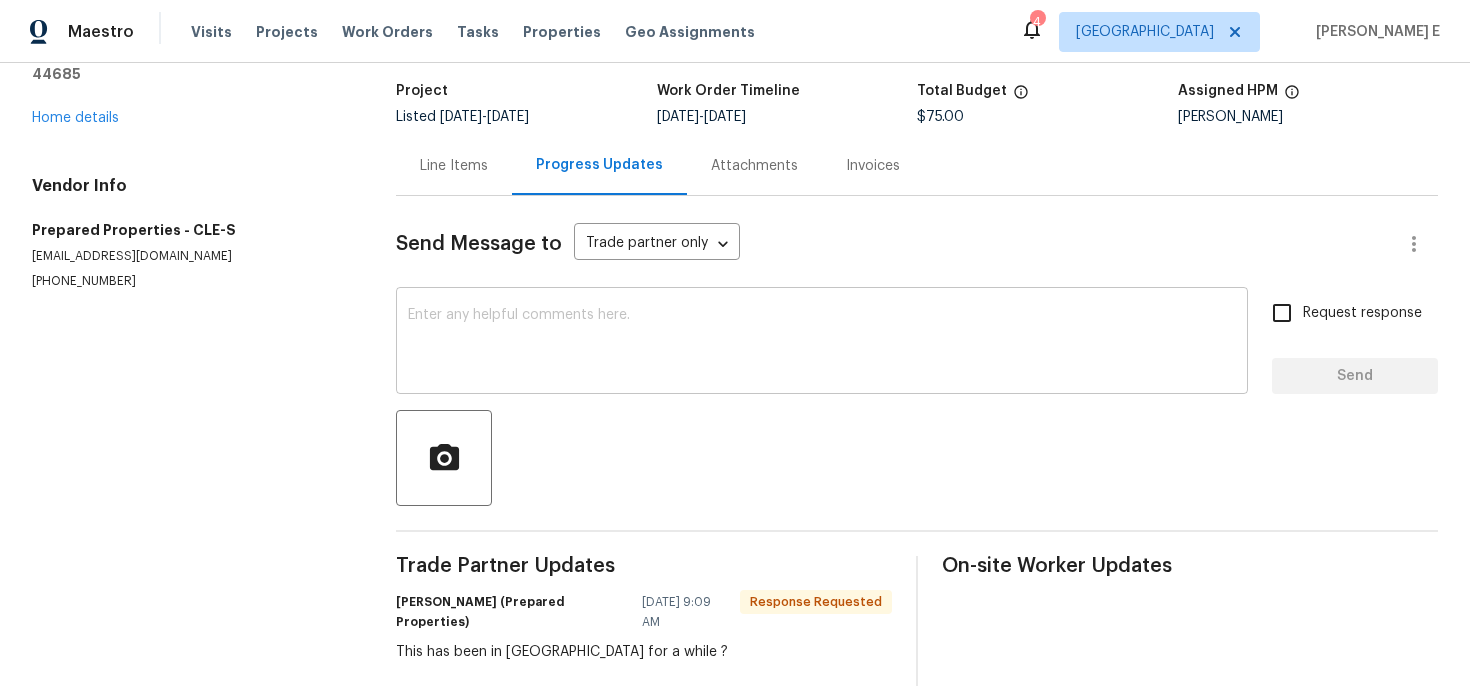 scroll, scrollTop: 0, scrollLeft: 0, axis: both 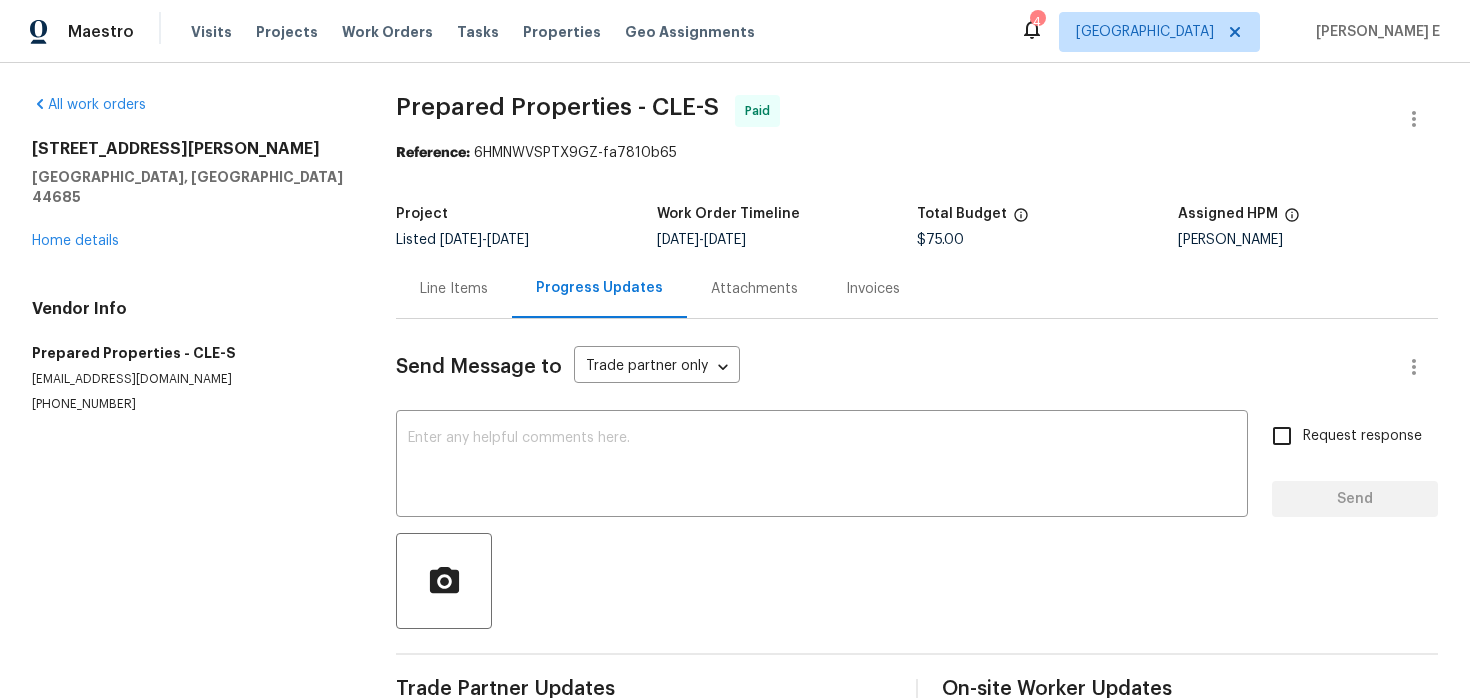 click on "Line Items" at bounding box center (454, 288) 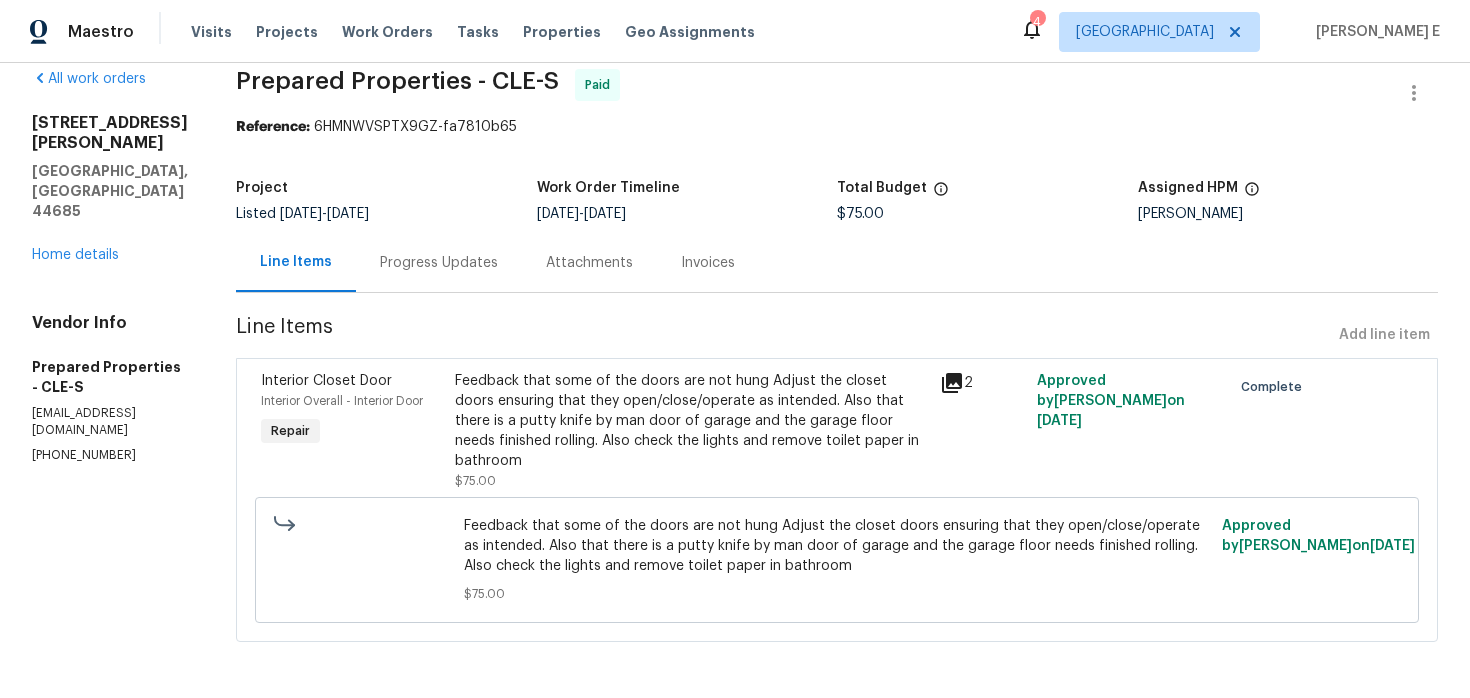 scroll, scrollTop: 0, scrollLeft: 0, axis: both 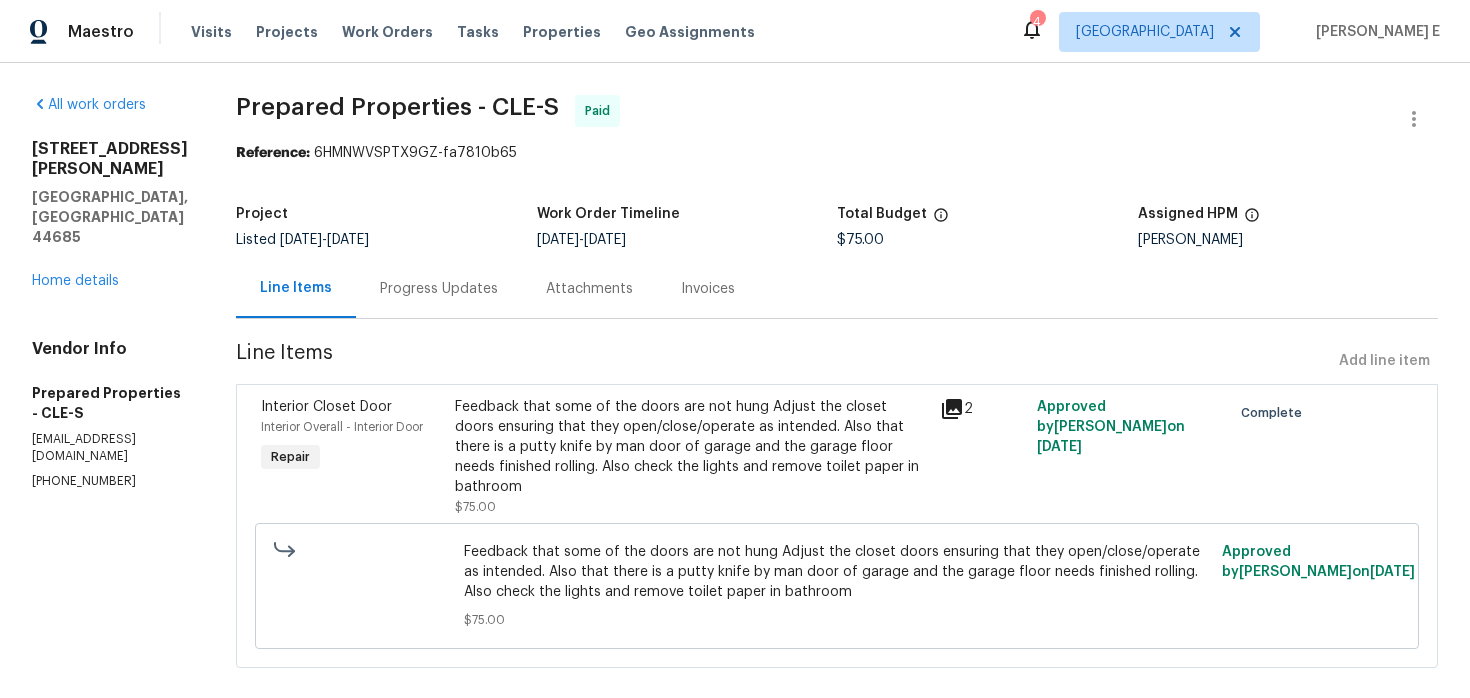 click on "Feedback that some of the doors are not hung Adjust the closet doors ensuring that they open/close/operate as intended. Also that there is a putty knife by man door of garage and the garage floor needs finished rolling.  Also check the lights and remove toilet paper in bathroom" at bounding box center (691, 447) 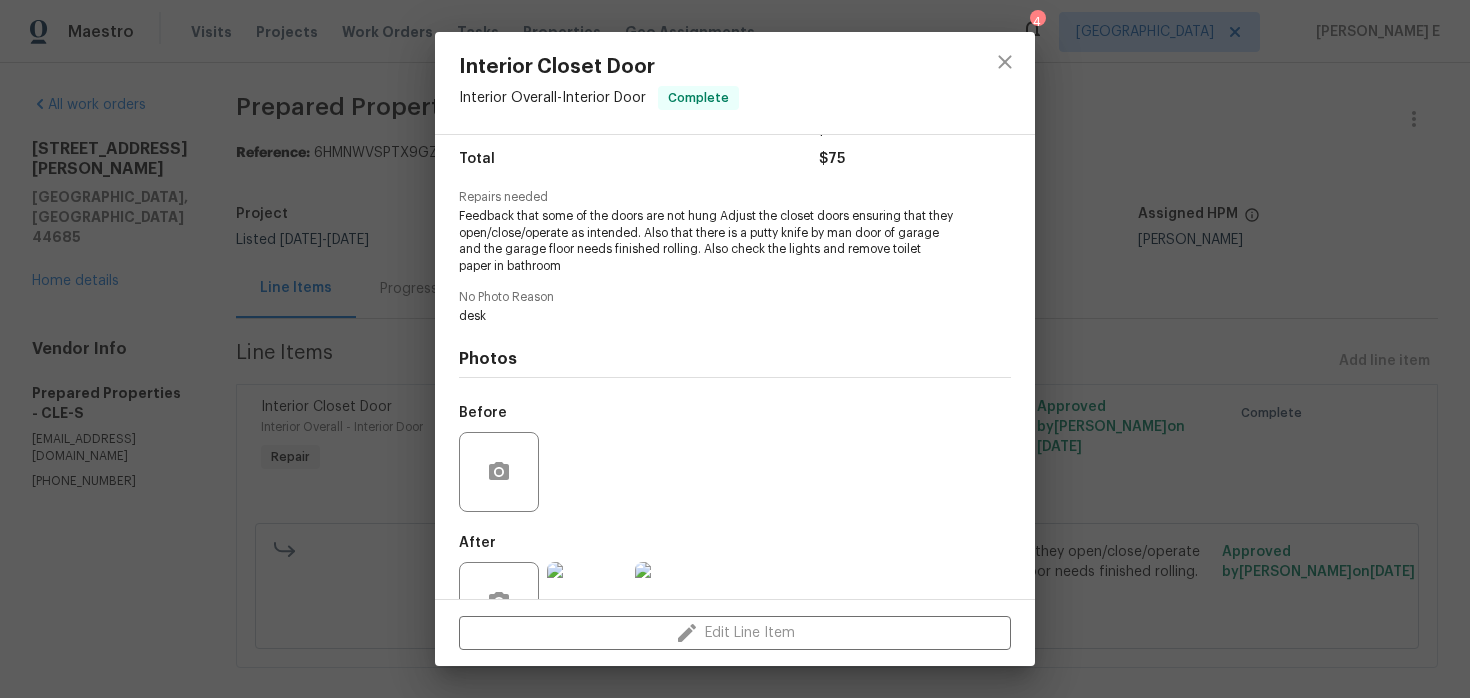 scroll, scrollTop: 223, scrollLeft: 0, axis: vertical 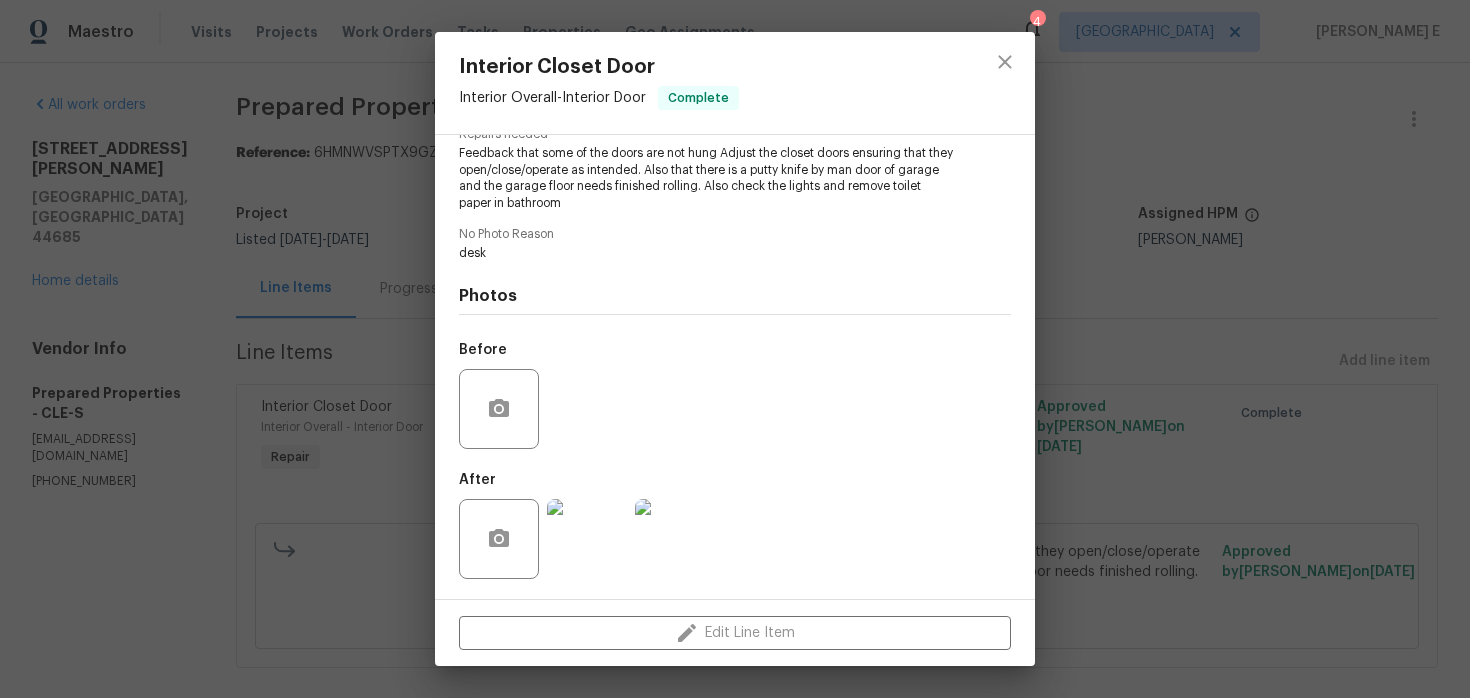 click at bounding box center (587, 539) 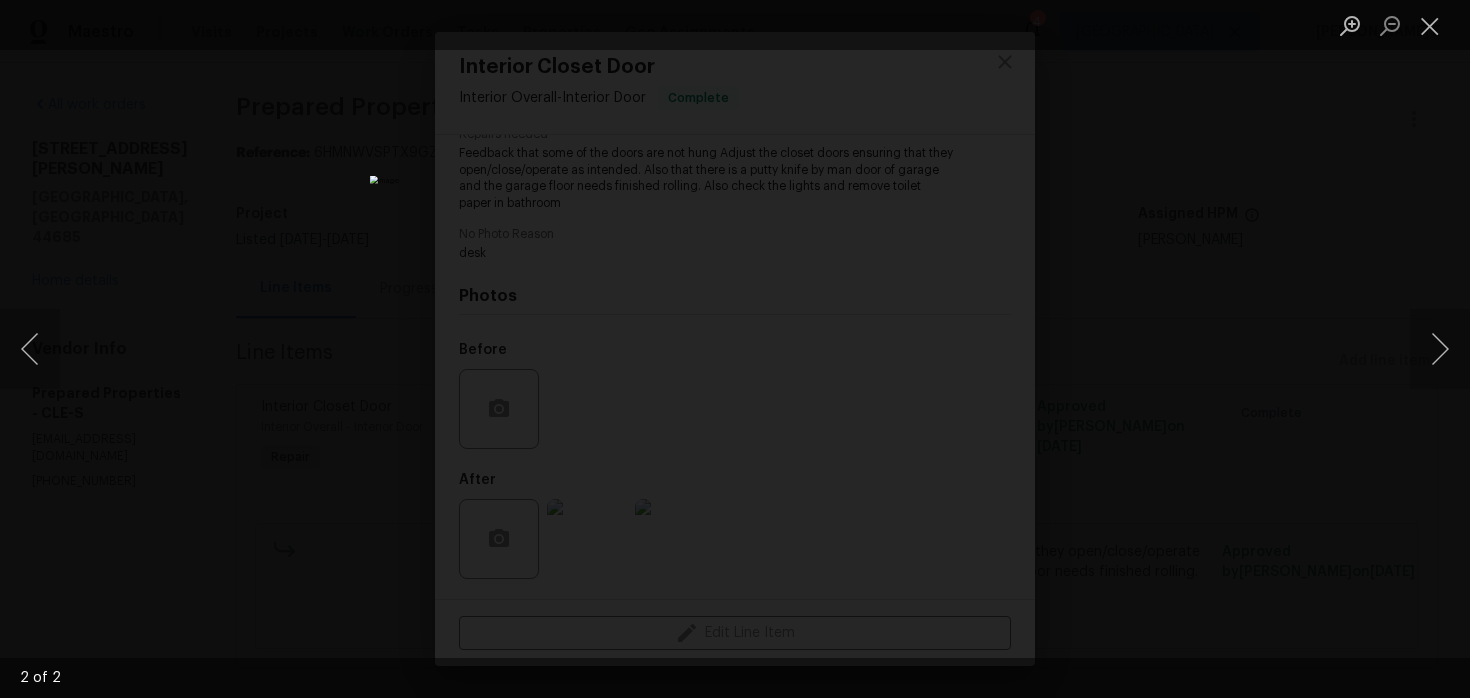 click at bounding box center [735, 349] 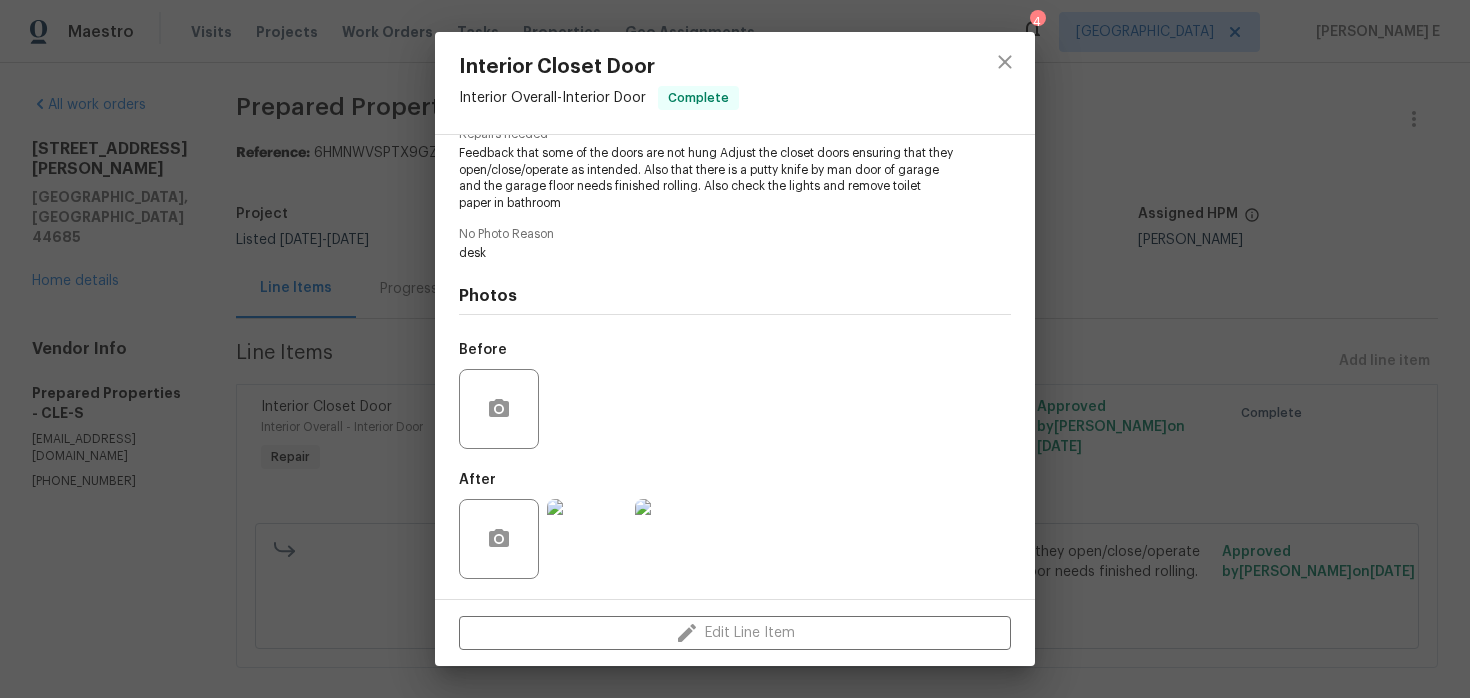 click on "Interior Closet Door Interior Overall  -  Interior Door Complete Vendor Prepared Properties Account Category Repairs Cost $5 x 3 count $15 Labor $60 Total $75 Repairs needed Feedback that some of the doors are not hung Adjust the closet doors ensuring that they open/close/operate as intended. Also that there is a putty knife by man door of garage and the garage floor needs finished rolling.  Also check the lights and remove toilet paper in bathroom No Photo Reason desk Photos Before After  Edit Line Item" at bounding box center [735, 349] 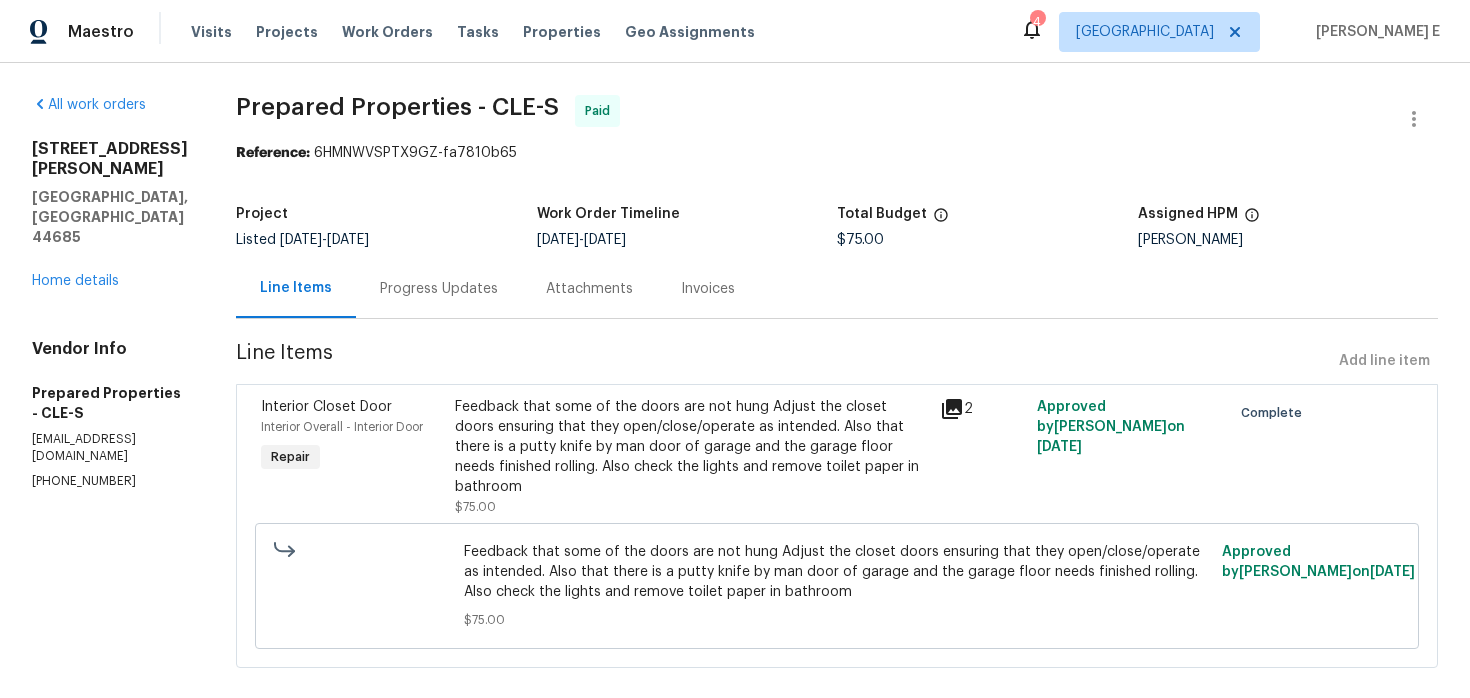 scroll, scrollTop: 26, scrollLeft: 0, axis: vertical 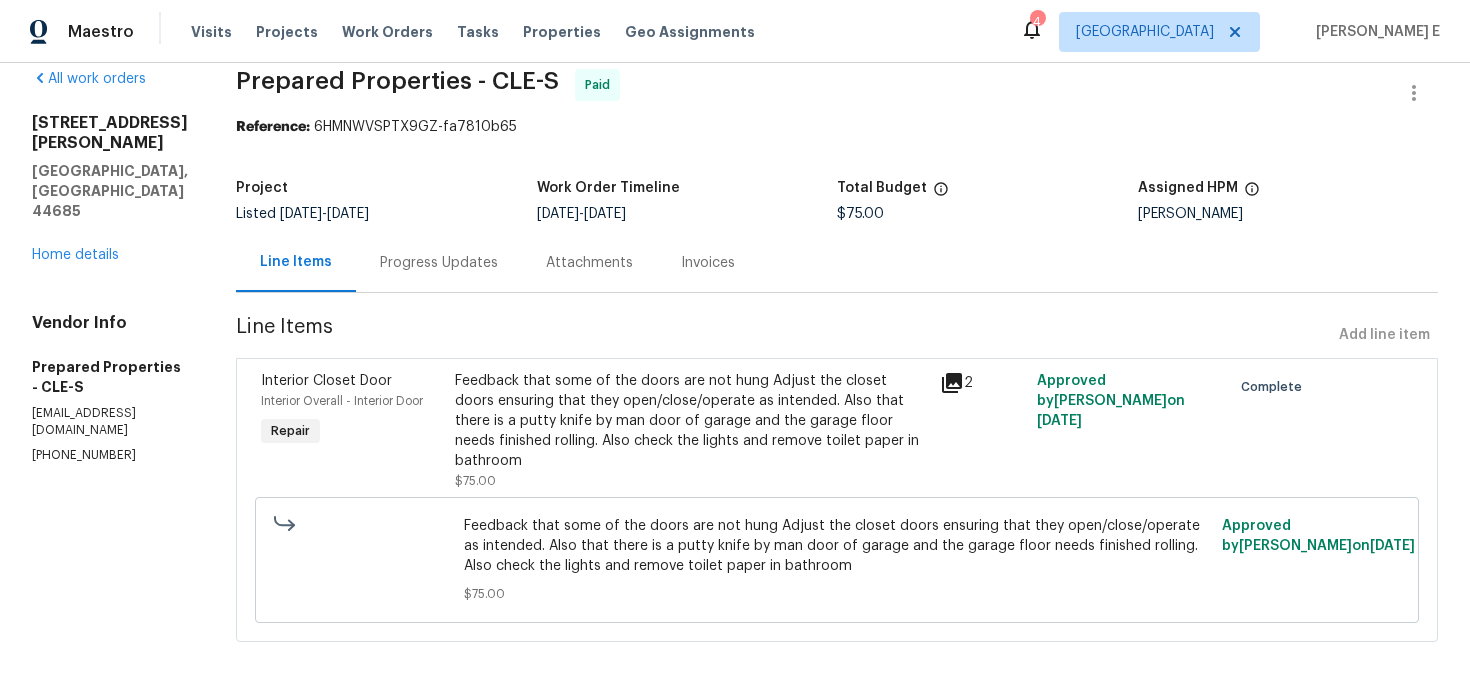 click on "Feedback that some of the doors are not hung Adjust the closet doors ensuring that they open/close/operate as intended. Also that there is a putty knife by man door of garage and the garage floor needs finished rolling.  Also check the lights and remove toilet paper in bathroom" at bounding box center (691, 421) 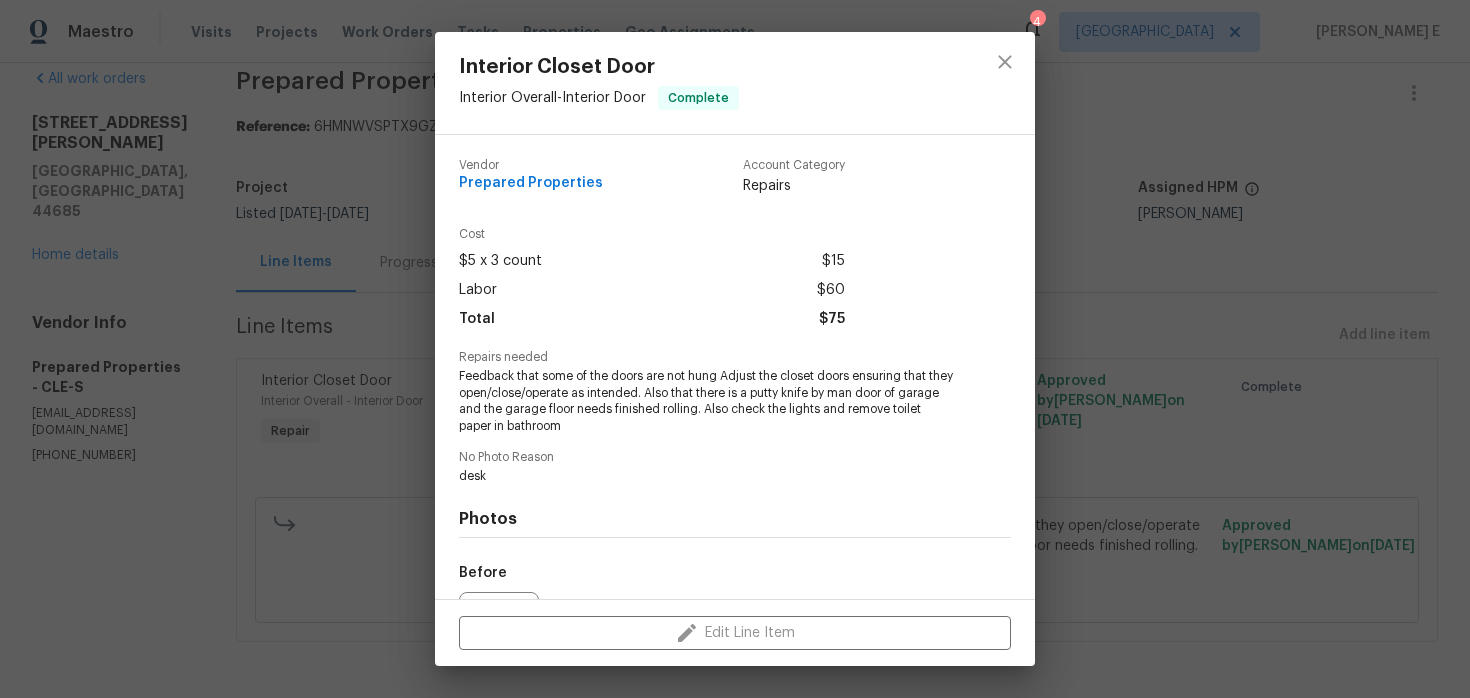scroll, scrollTop: 223, scrollLeft: 0, axis: vertical 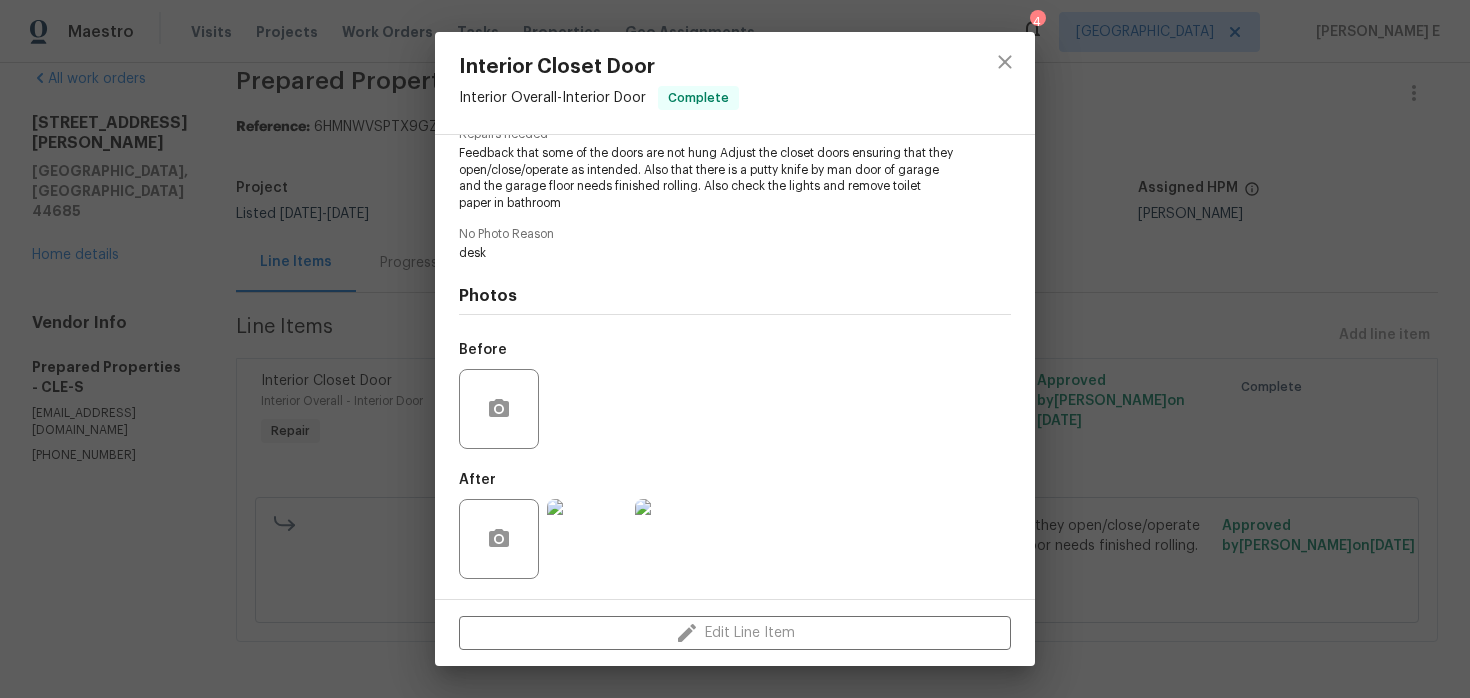 click at bounding box center [587, 539] 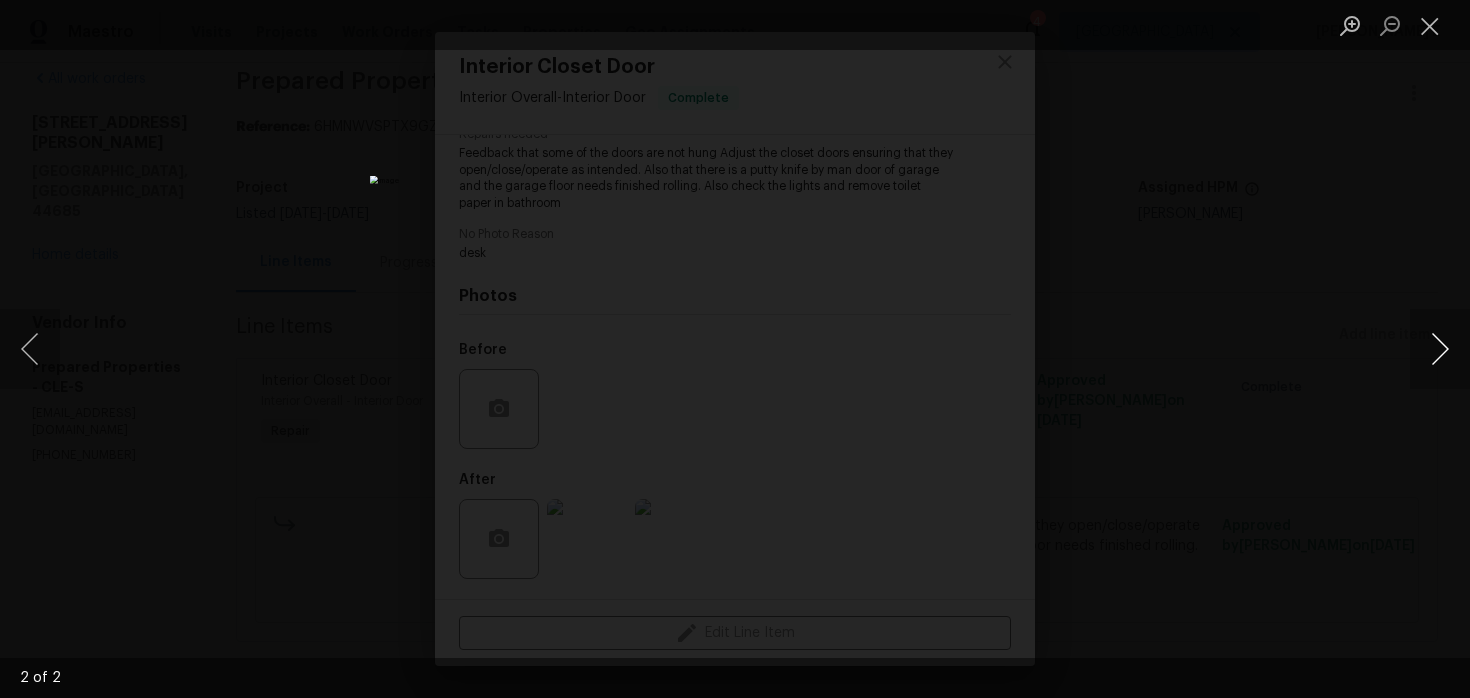 click at bounding box center (1440, 349) 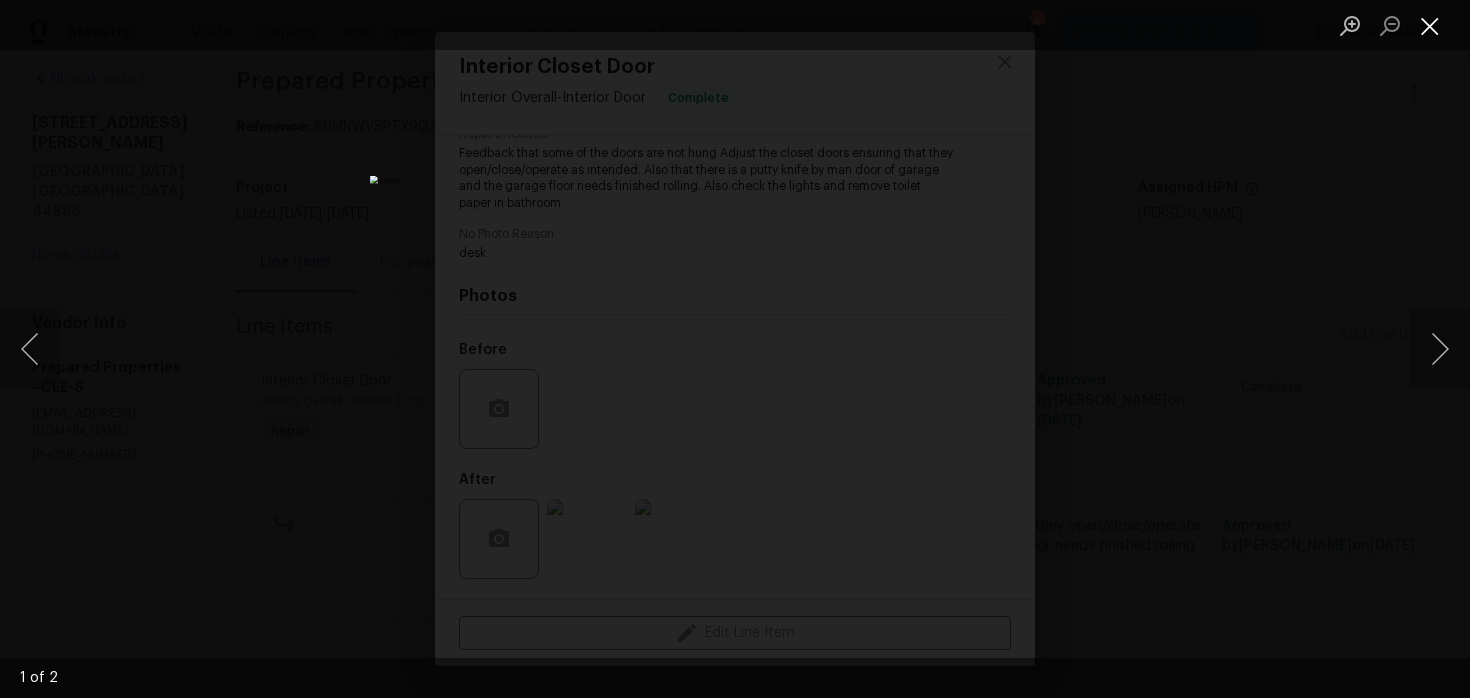 click at bounding box center [1430, 25] 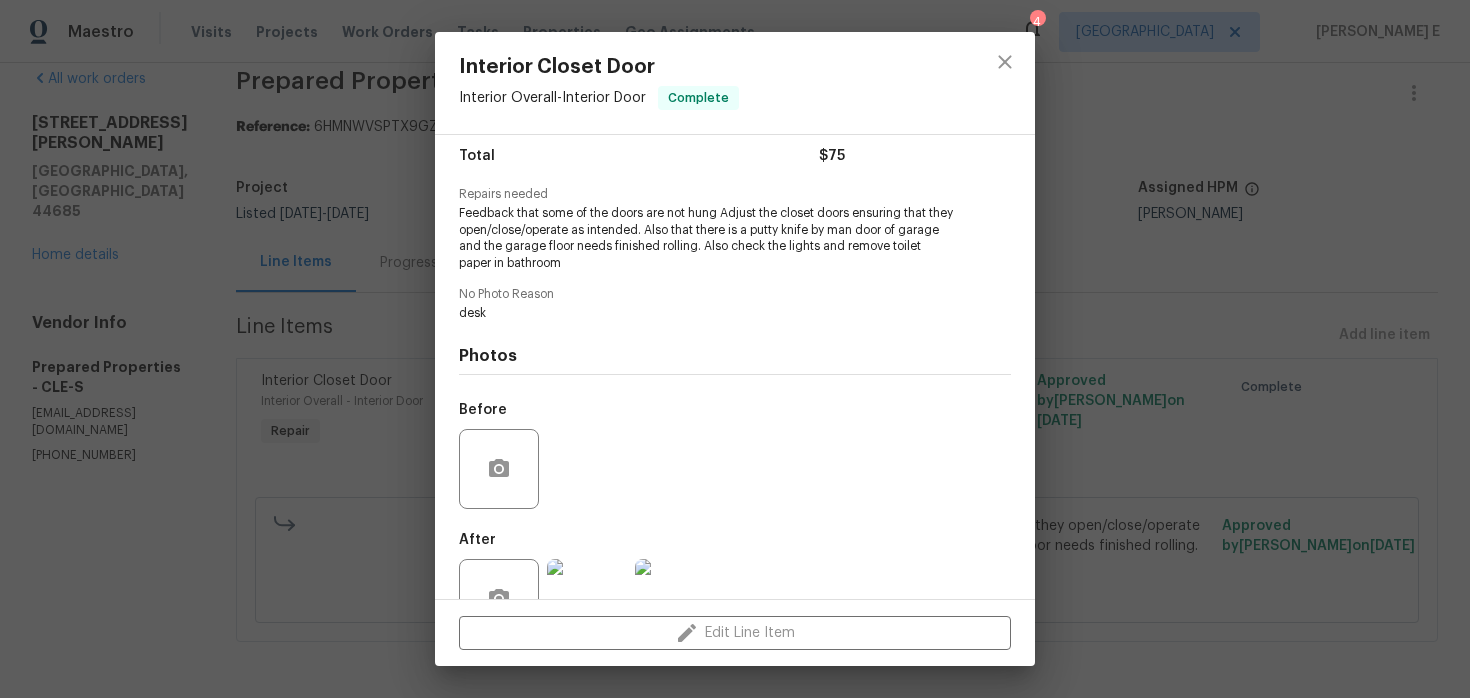 scroll, scrollTop: 160, scrollLeft: 0, axis: vertical 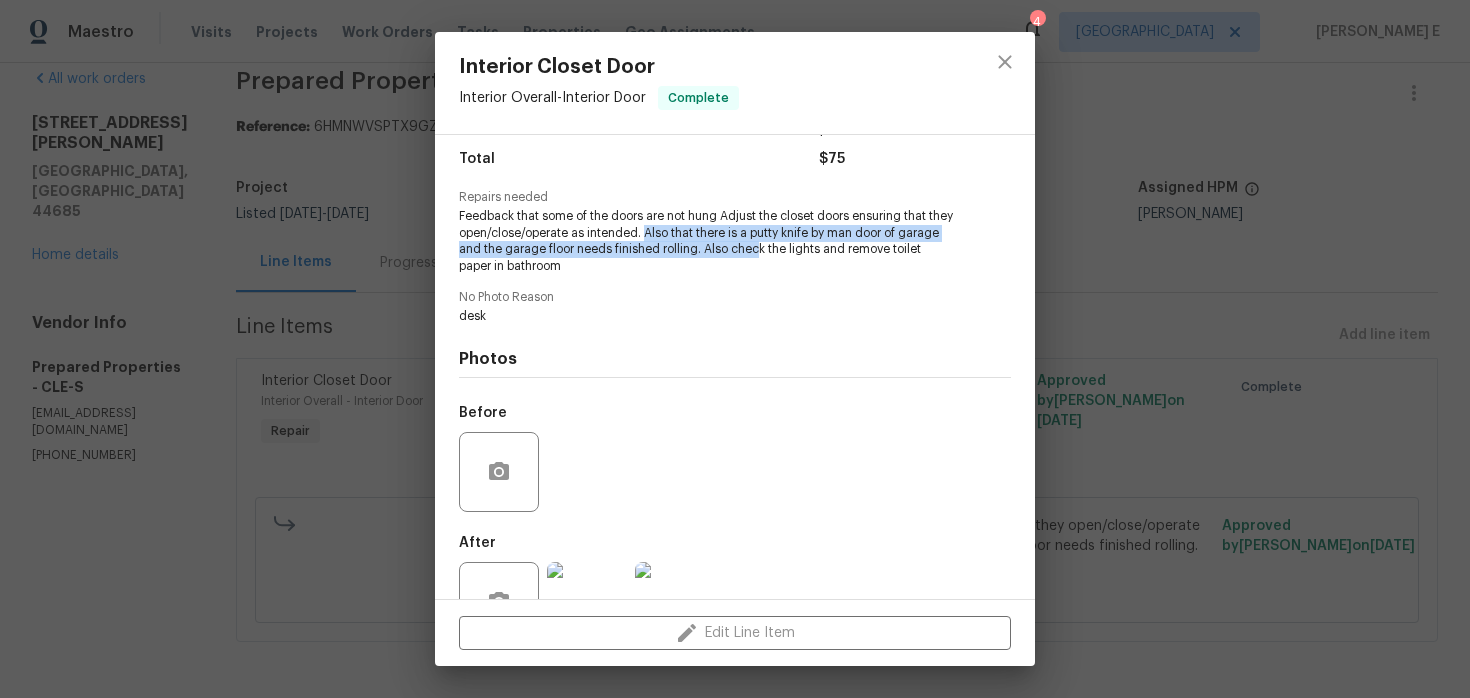 drag, startPoint x: 675, startPoint y: 235, endPoint x: 801, endPoint y: 256, distance: 127.738014 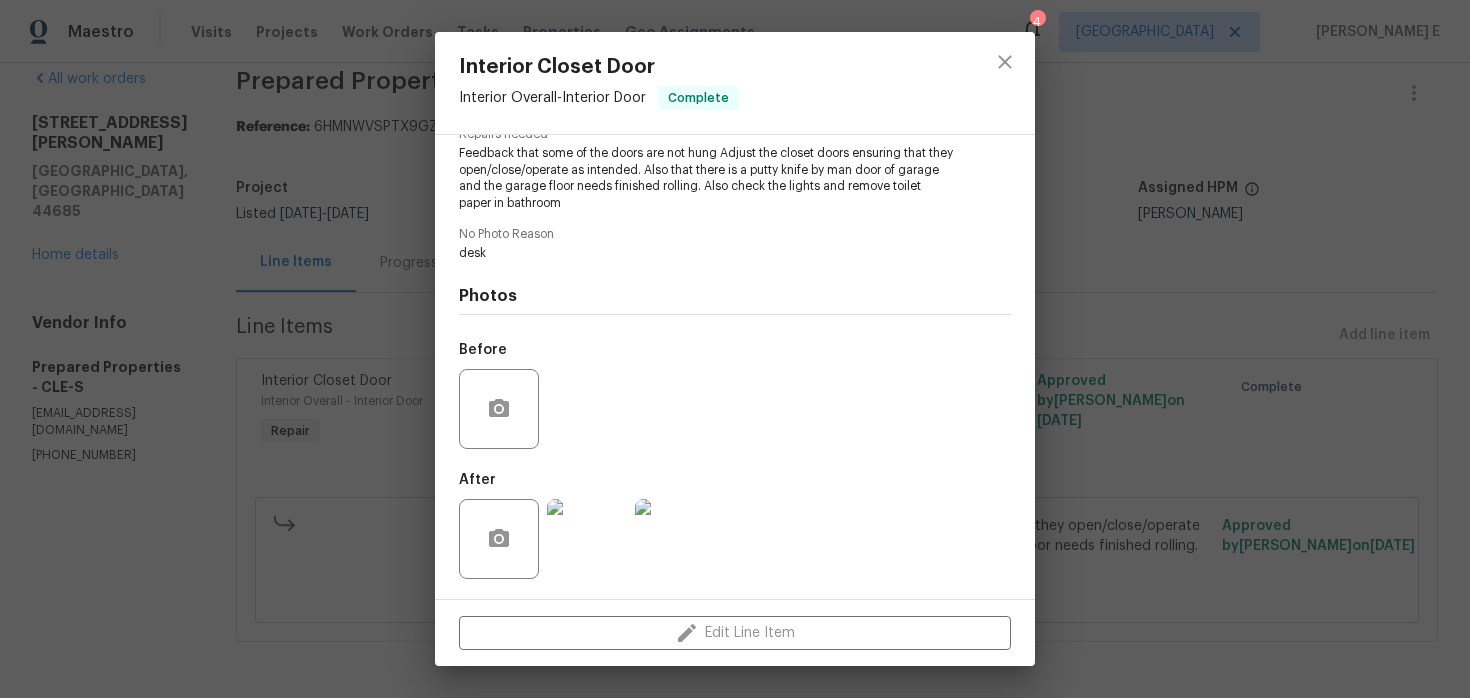 click on "Feedback that some of the doors are not hung Adjust the closet doors ensuring that they open/close/operate as intended. Also that there is a putty knife by man door of garage and the garage floor needs finished rolling.  Also check the lights and remove toilet paper in bathroom" at bounding box center (707, 178) 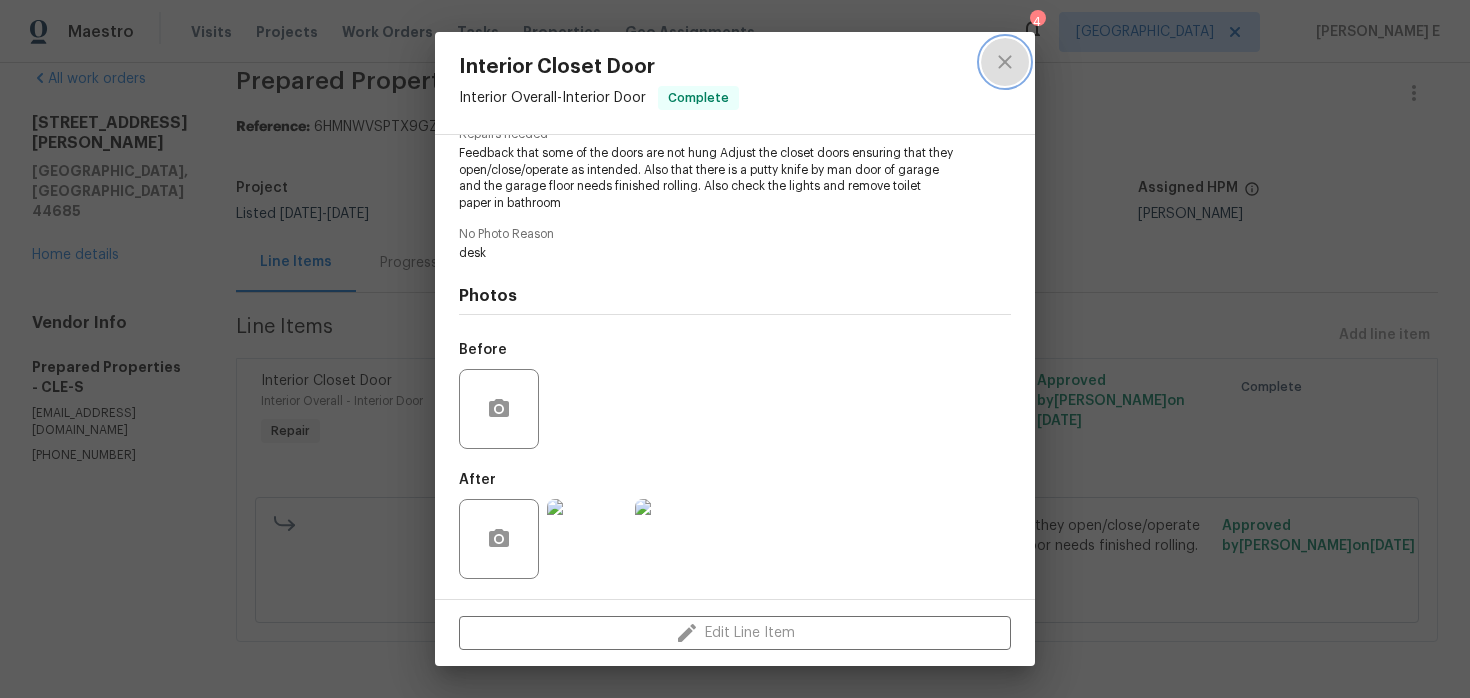 click 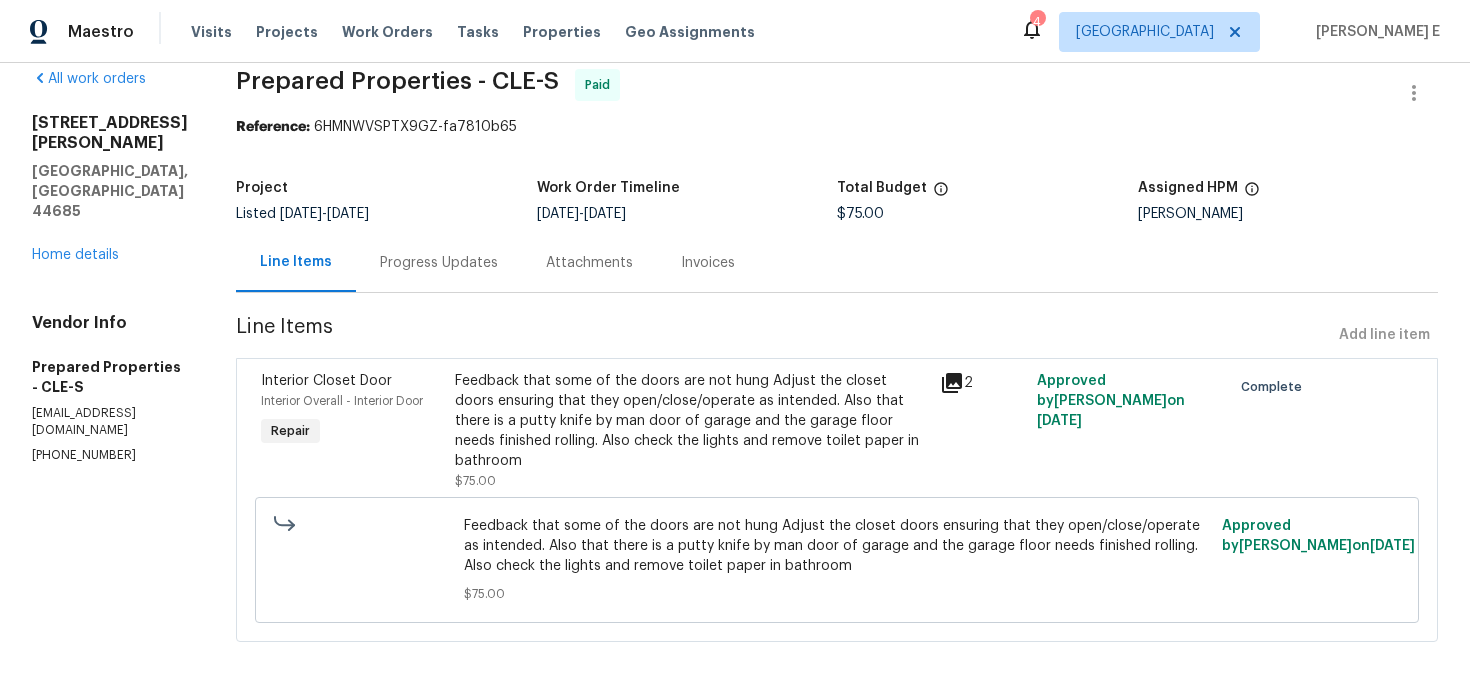 scroll, scrollTop: 0, scrollLeft: 0, axis: both 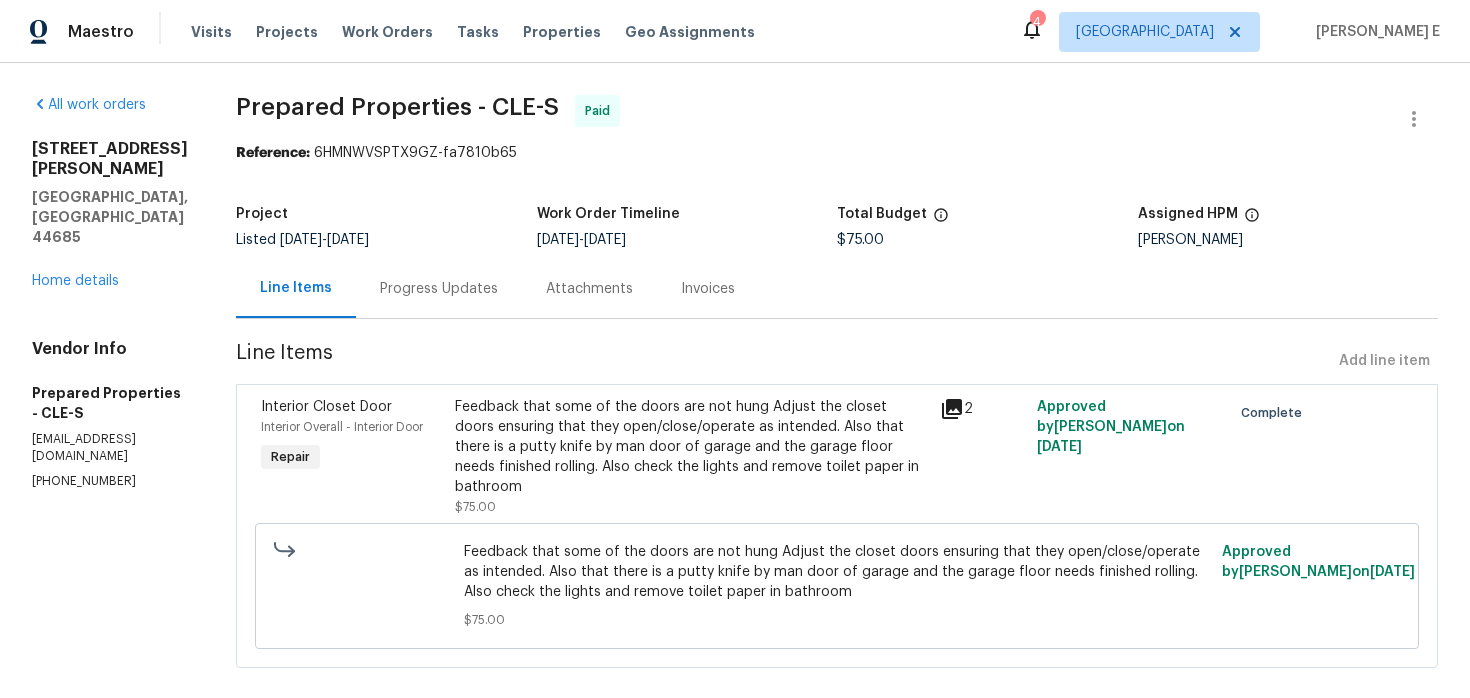 click on "Progress Updates" at bounding box center (439, 289) 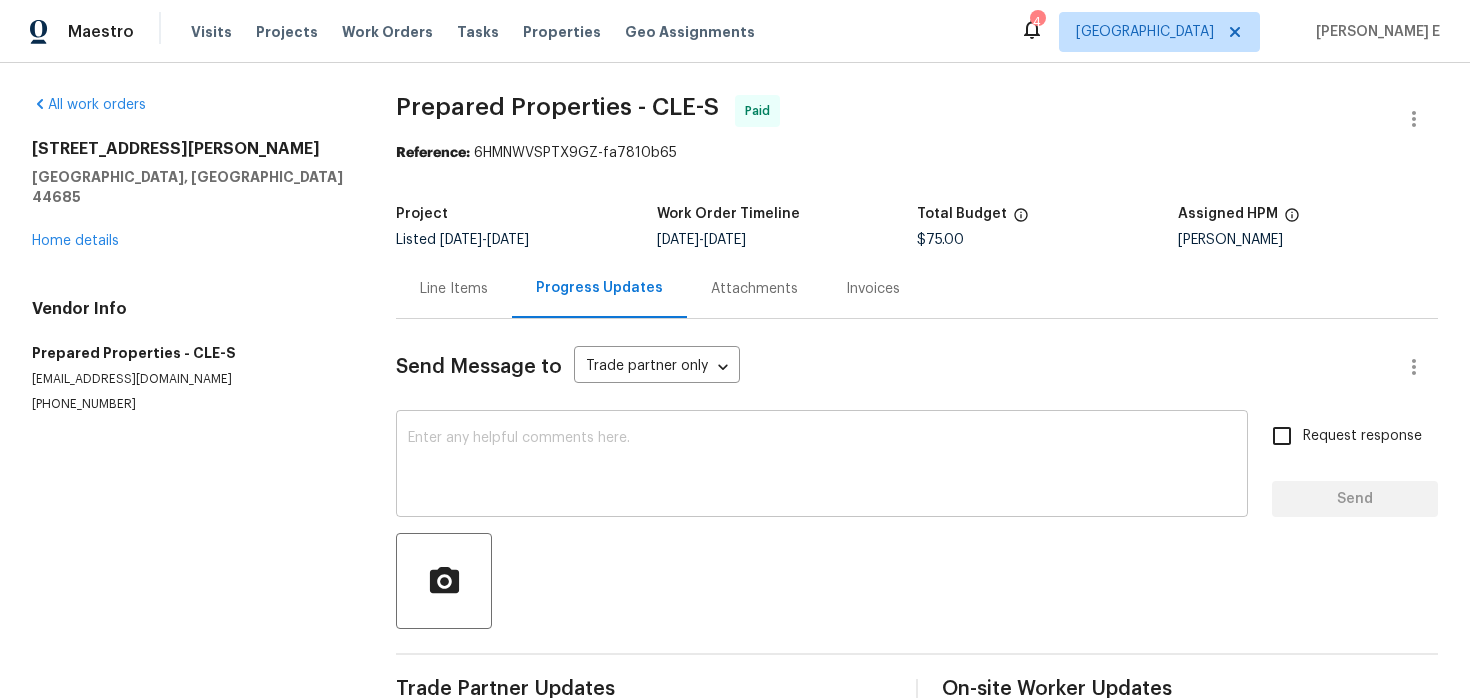 scroll, scrollTop: 123, scrollLeft: 0, axis: vertical 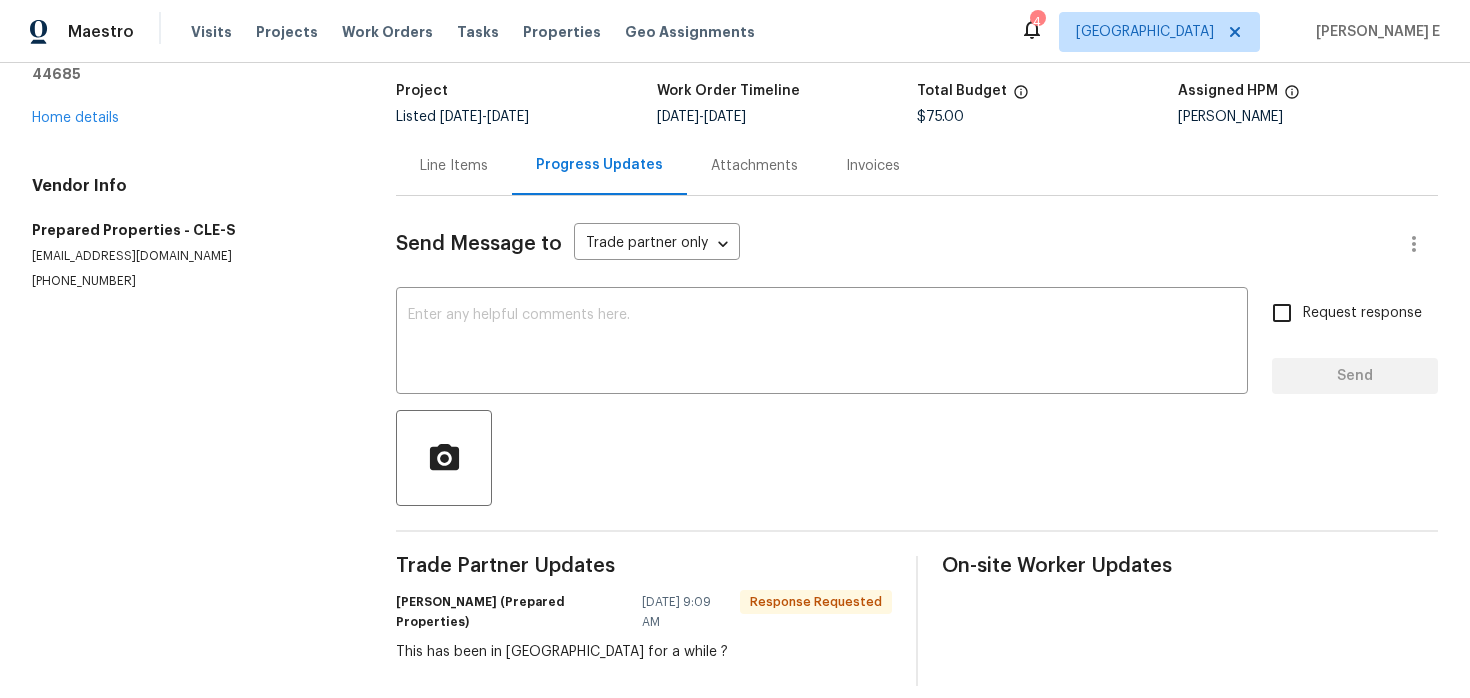 click on "Line Items" at bounding box center [454, 166] 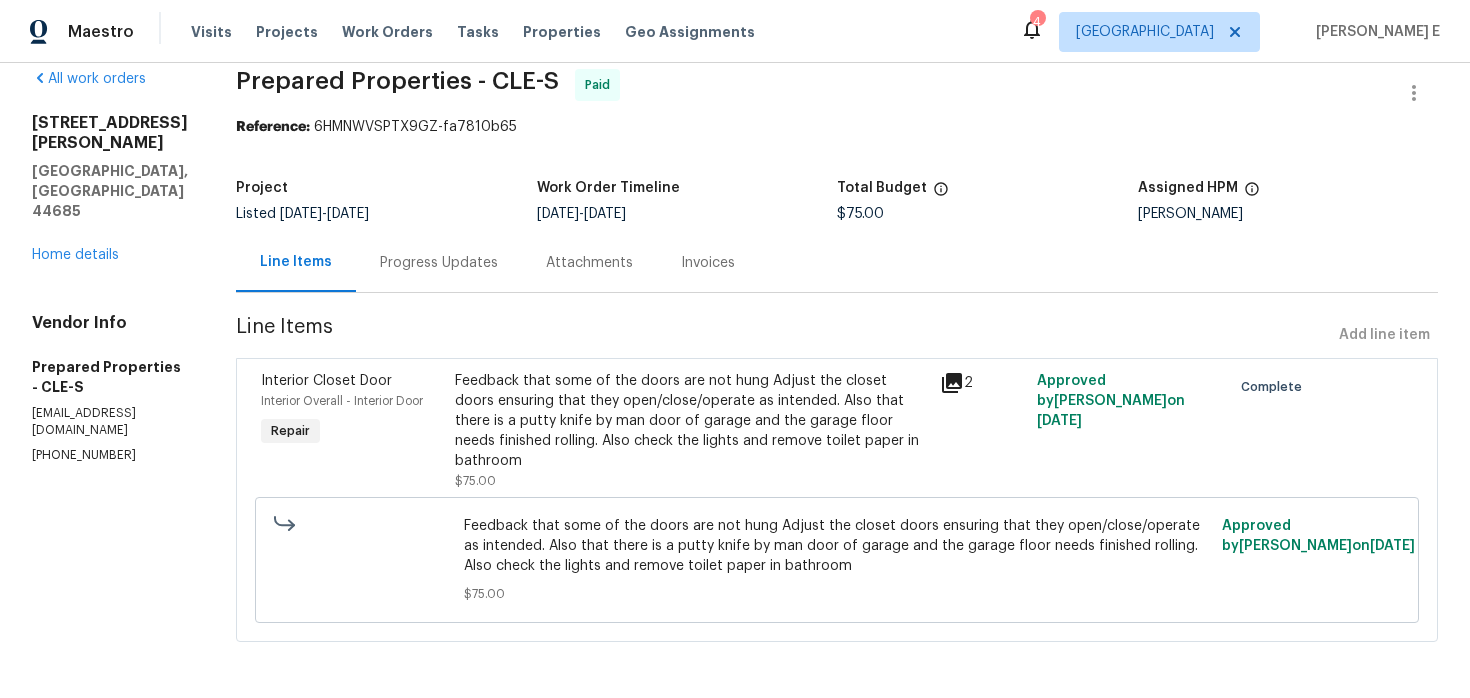 click on "Feedback that some of the doors are not hung Adjust the closet doors ensuring that they open/close/operate as intended. Also that there is a putty knife by man door of garage and the garage floor needs finished rolling.  Also check the lights and remove toilet paper in bathroom" at bounding box center [691, 421] 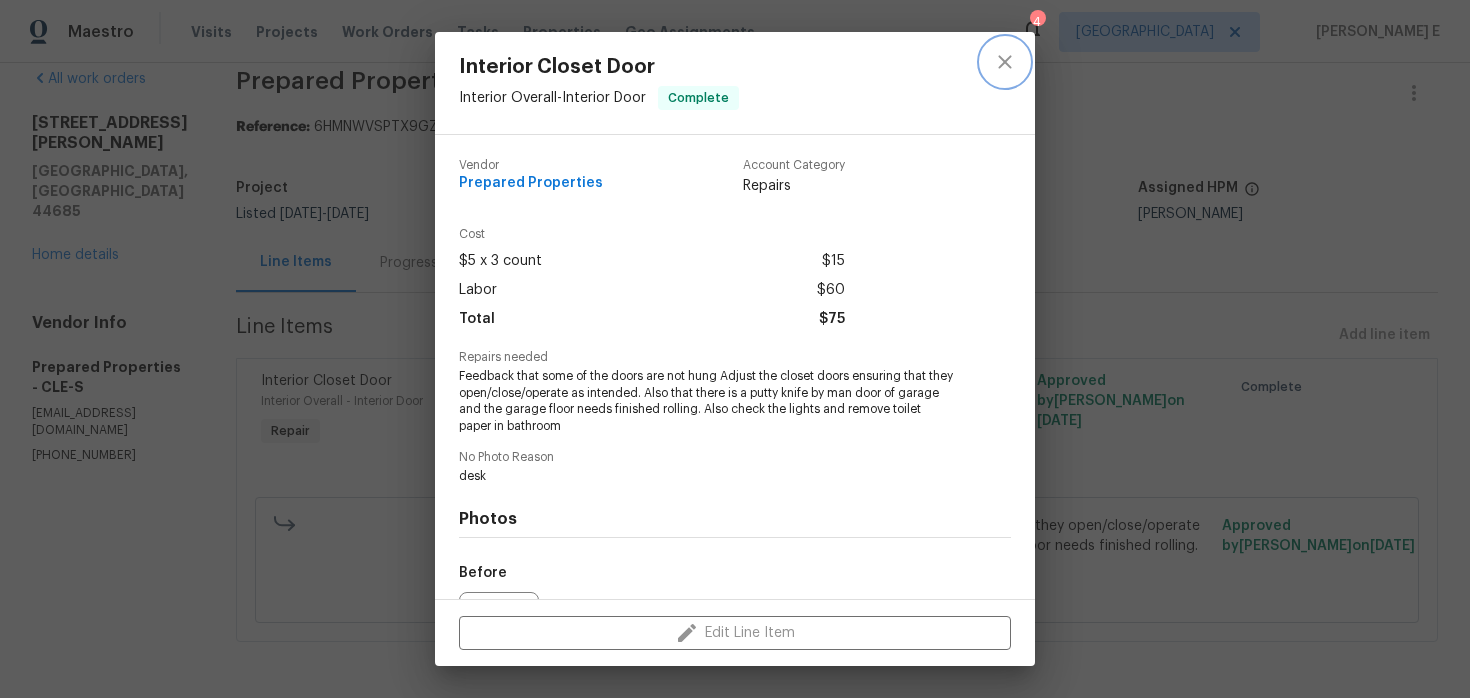 click 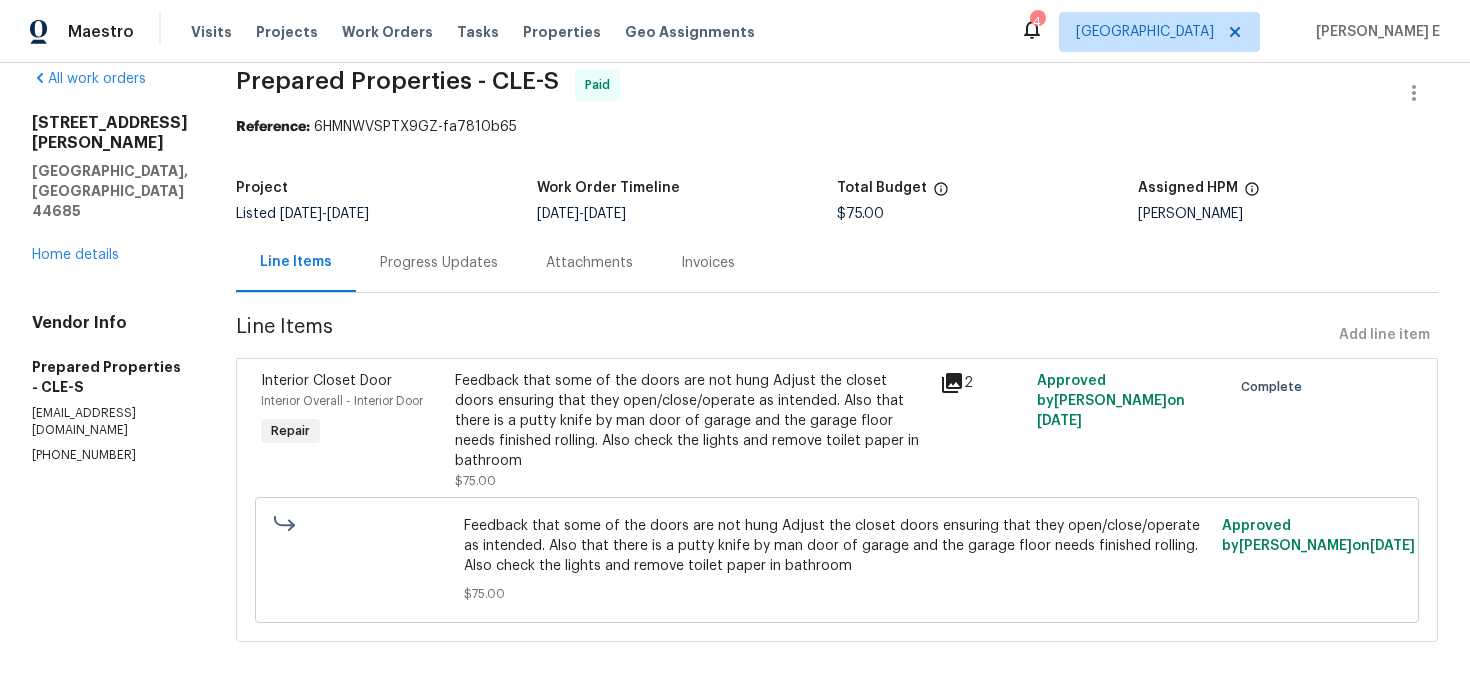 drag, startPoint x: 1137, startPoint y: 379, endPoint x: 1112, endPoint y: 399, distance: 32.01562 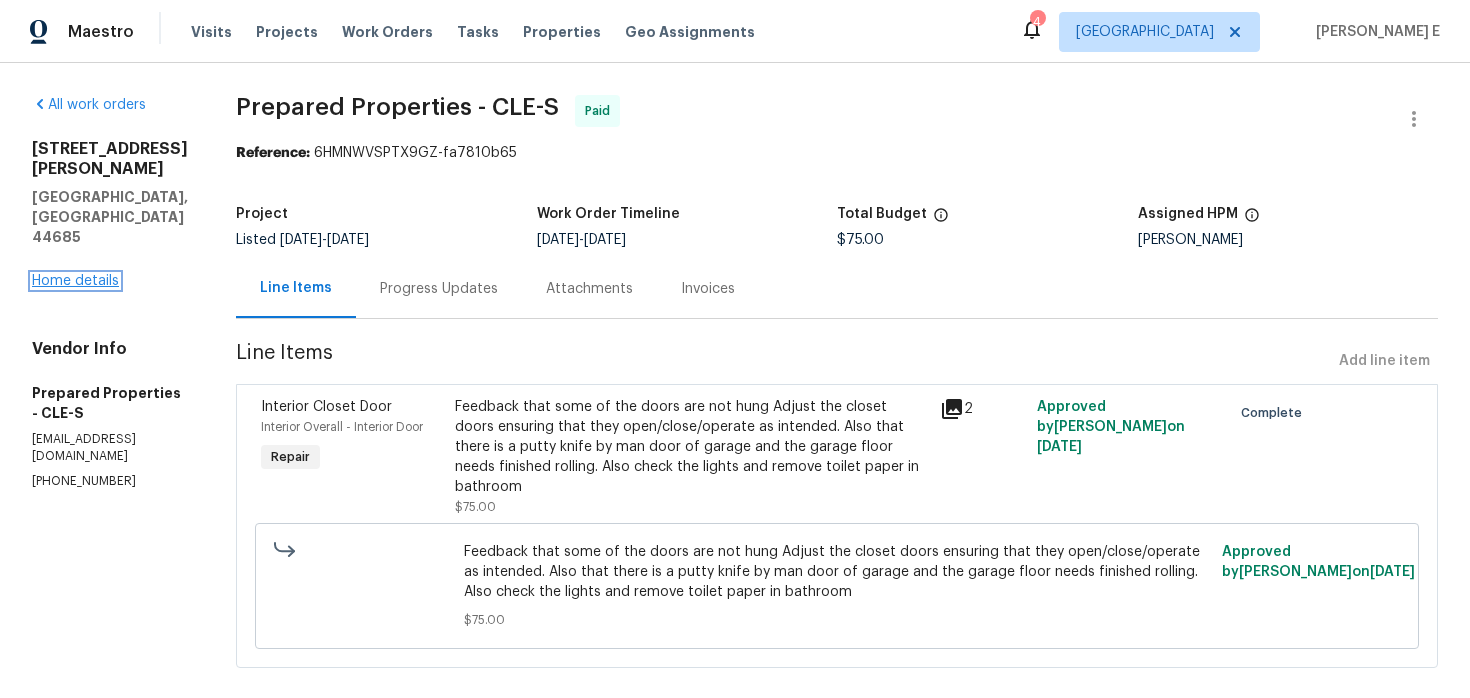 click on "Home details" at bounding box center (75, 281) 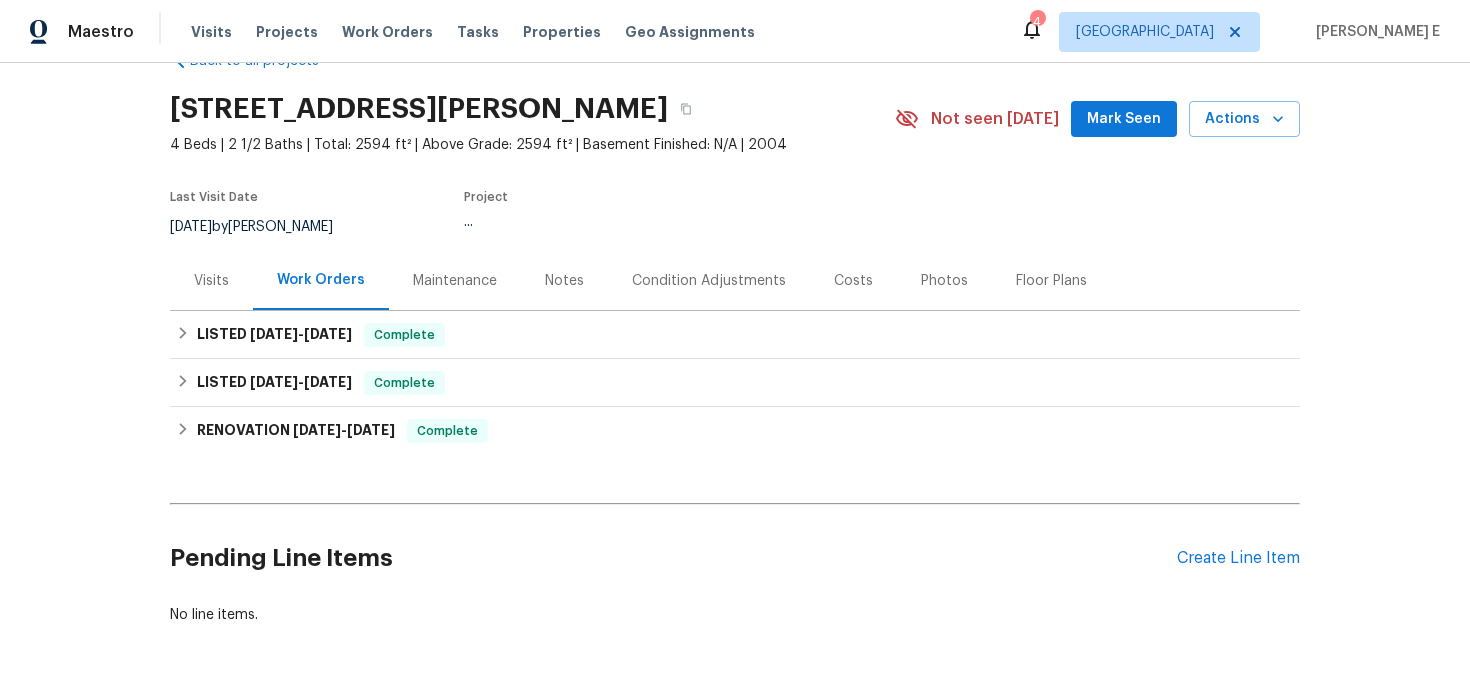 scroll, scrollTop: 115, scrollLeft: 0, axis: vertical 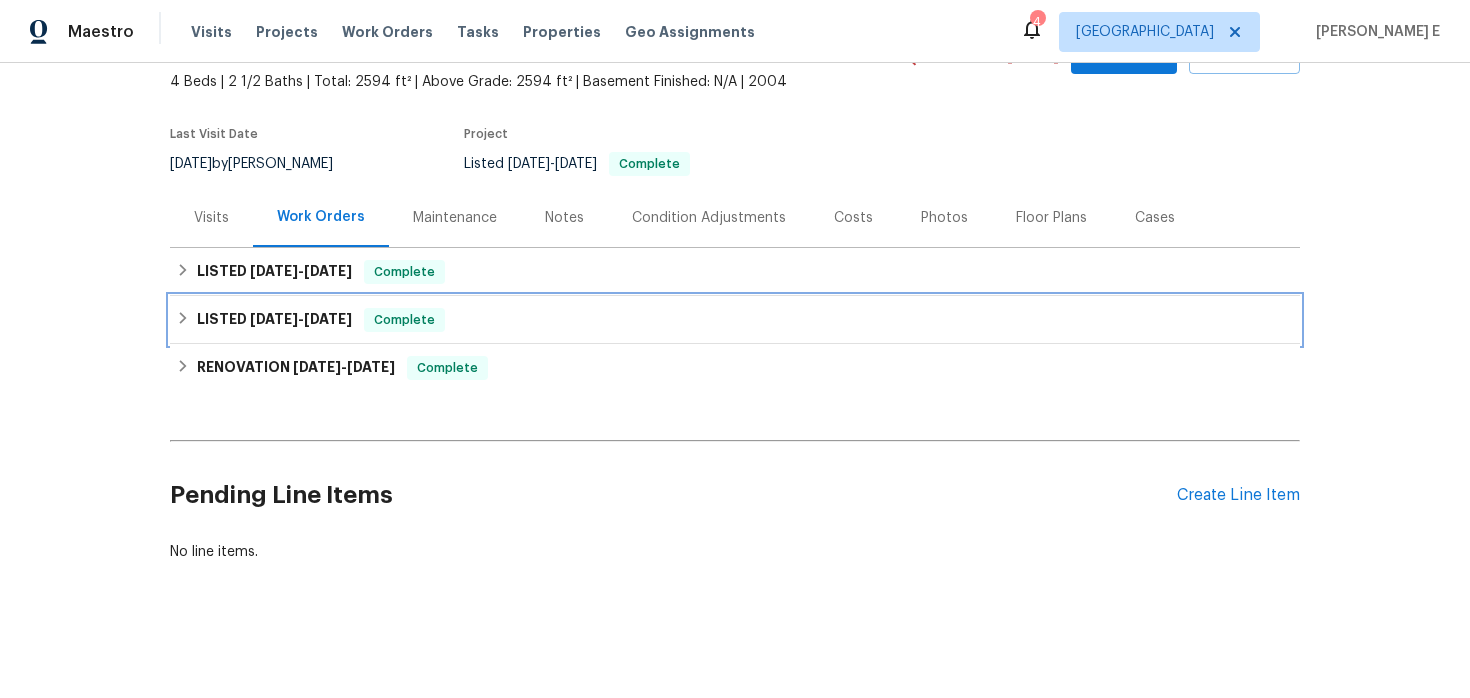 click on "[DATE]" at bounding box center (274, 319) 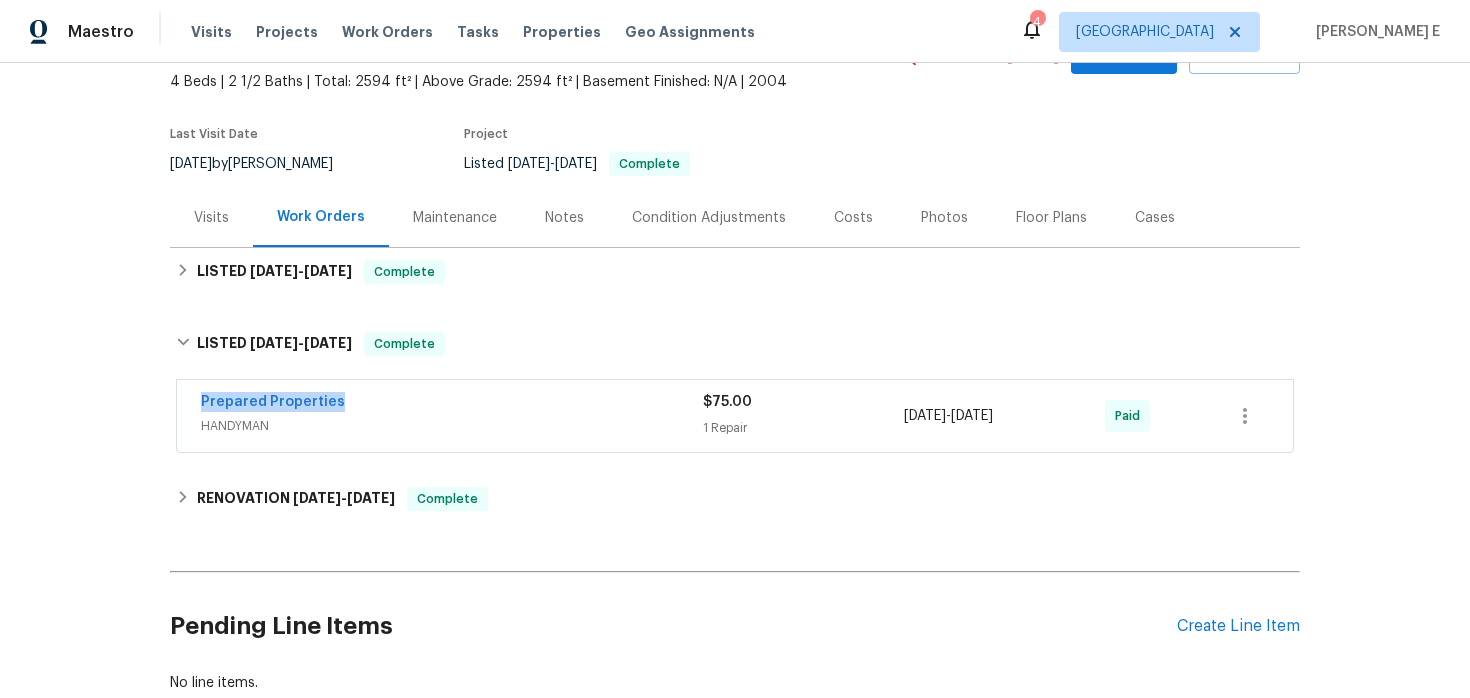 drag, startPoint x: 185, startPoint y: 394, endPoint x: 336, endPoint y: 396, distance: 151.01324 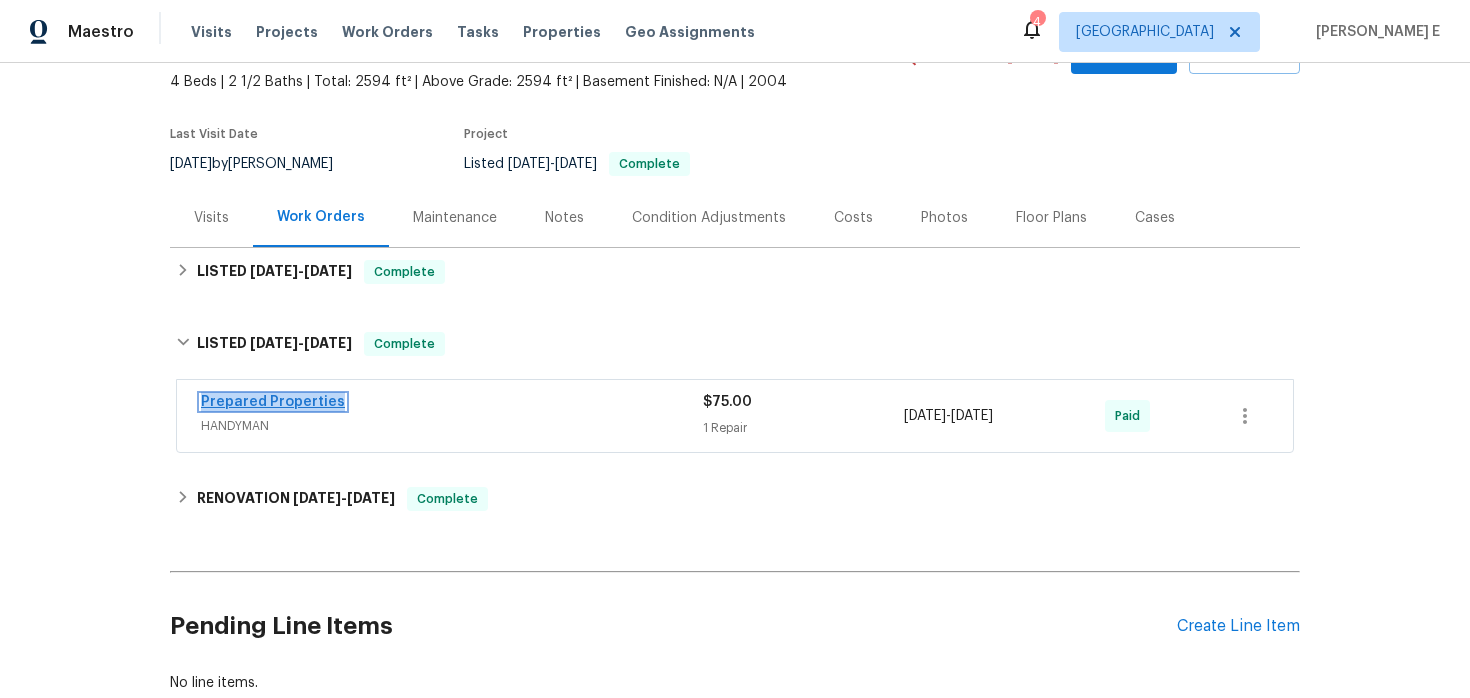 click on "Prepared Properties" at bounding box center (273, 402) 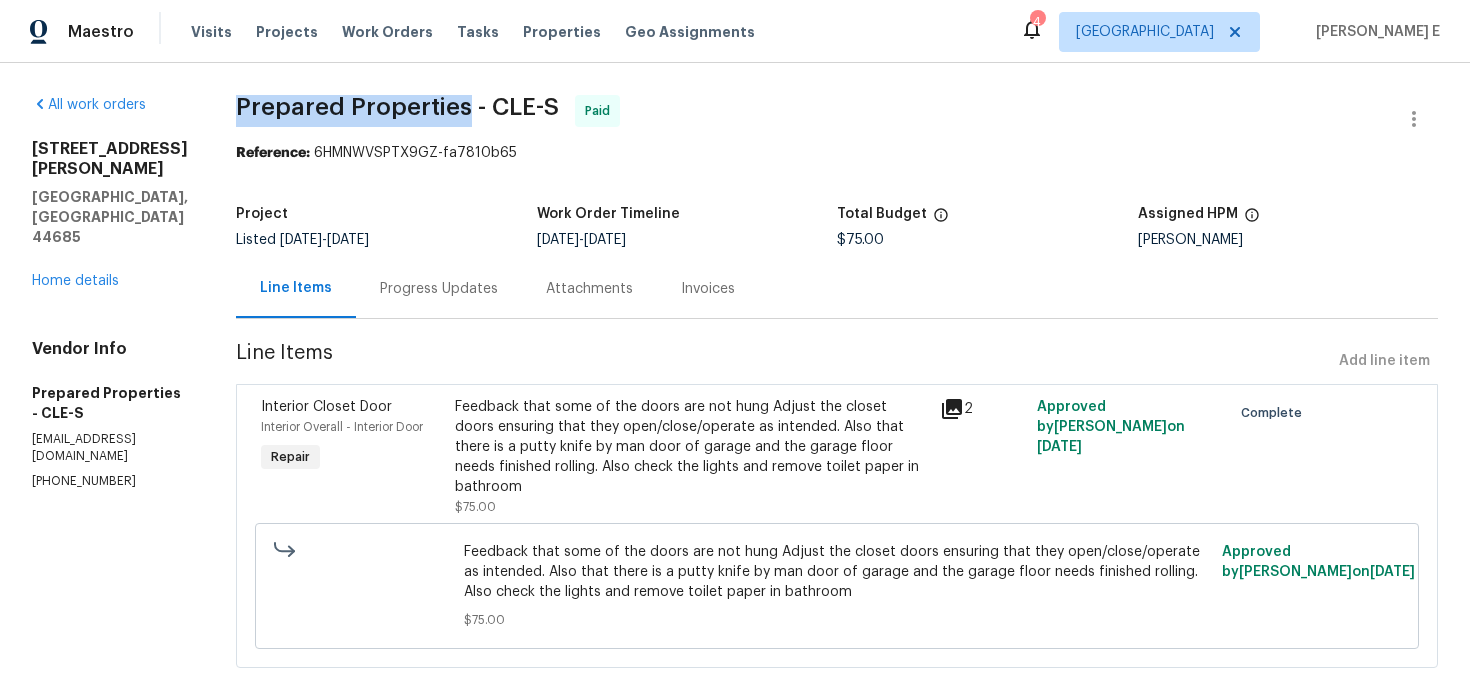 drag, startPoint x: 276, startPoint y: 101, endPoint x: 500, endPoint y: 104, distance: 224.0201 